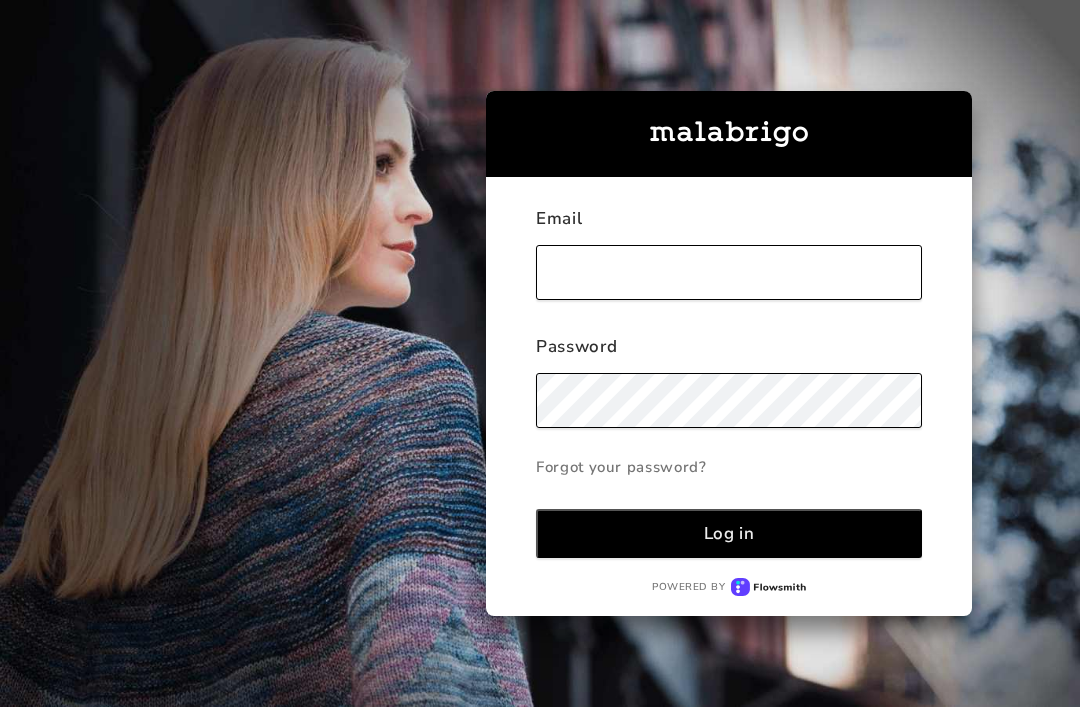 scroll, scrollTop: 0, scrollLeft: 0, axis: both 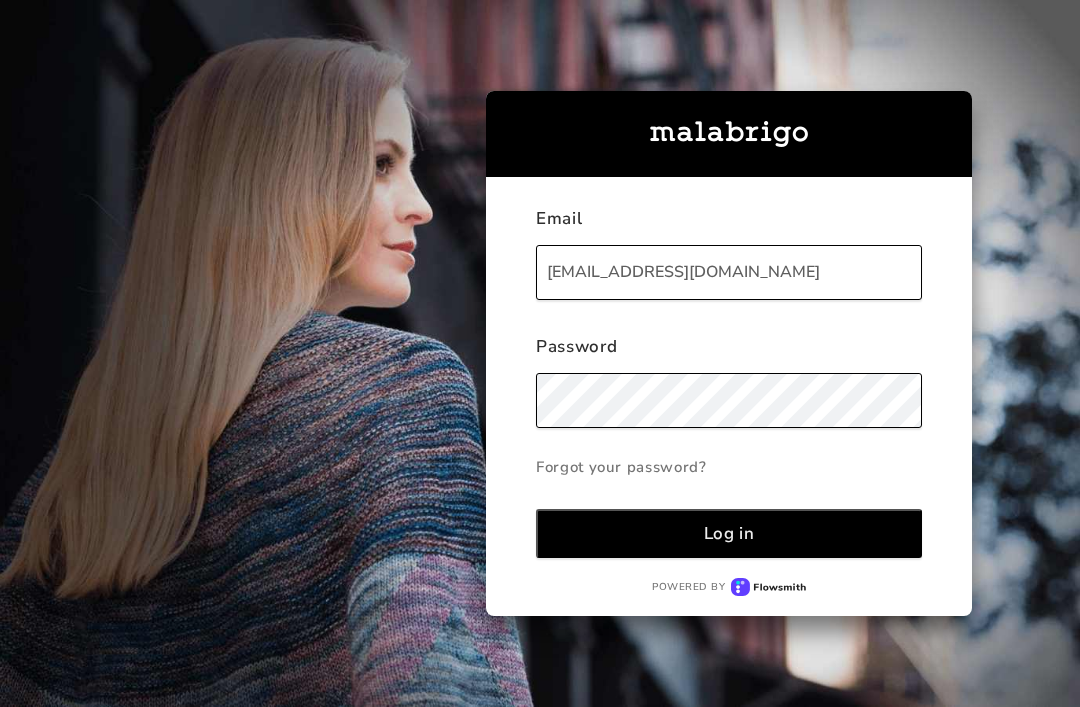 click on "Log in" at bounding box center (729, 533) 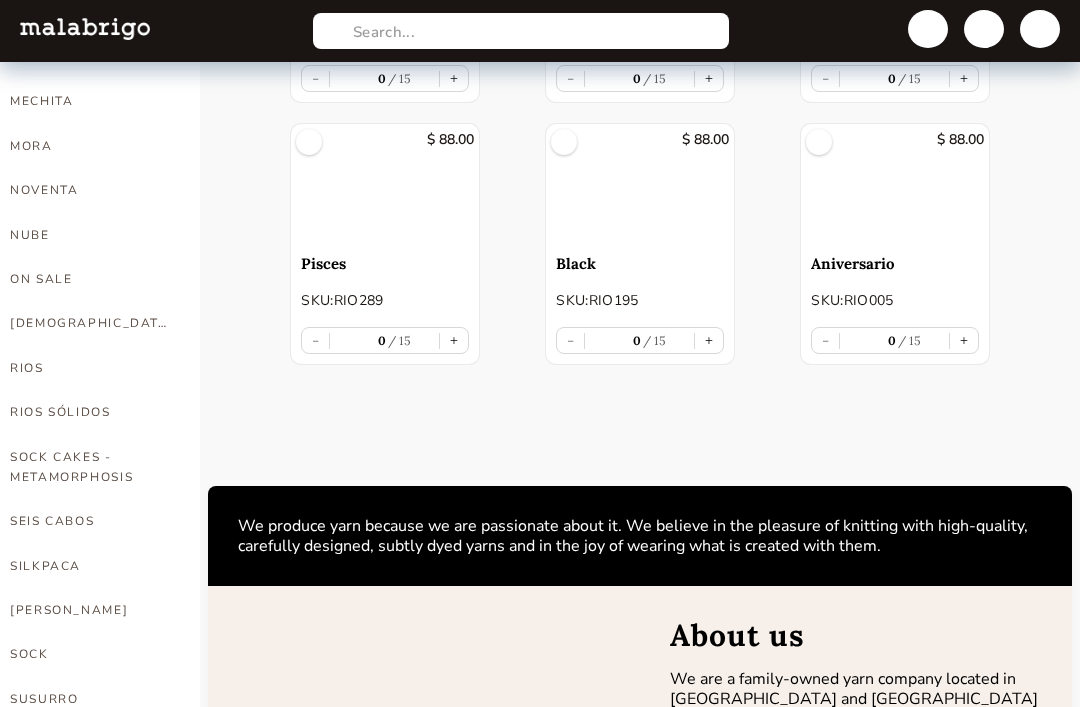 scroll, scrollTop: 1019, scrollLeft: 0, axis: vertical 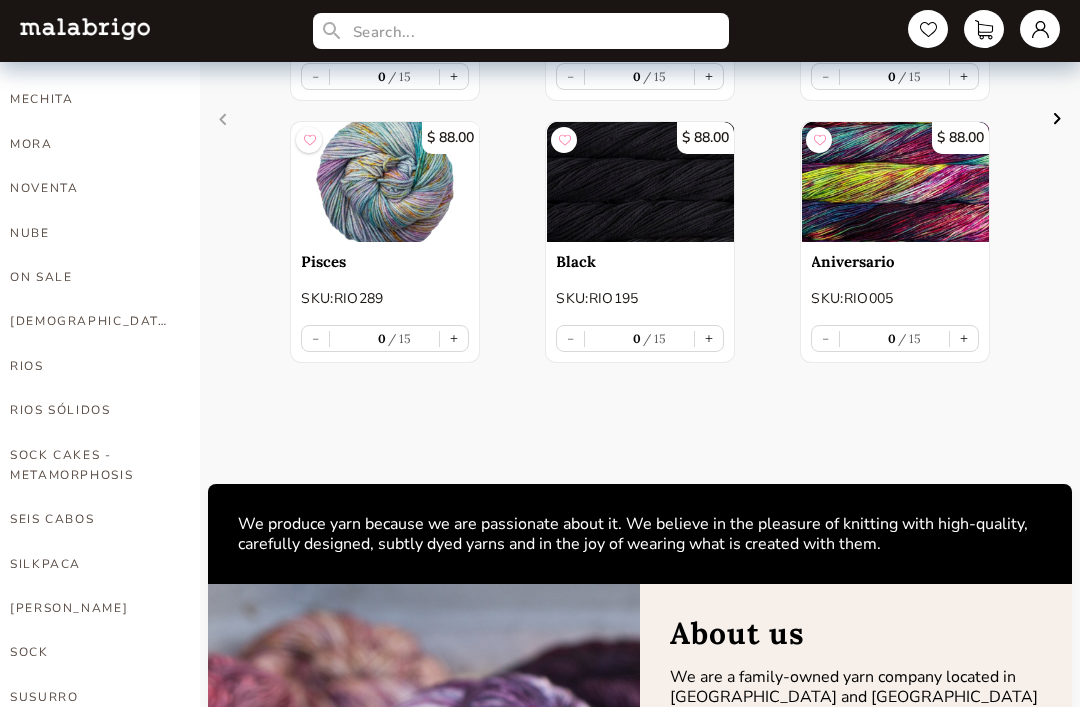click on "SOCK" at bounding box center [90, 652] 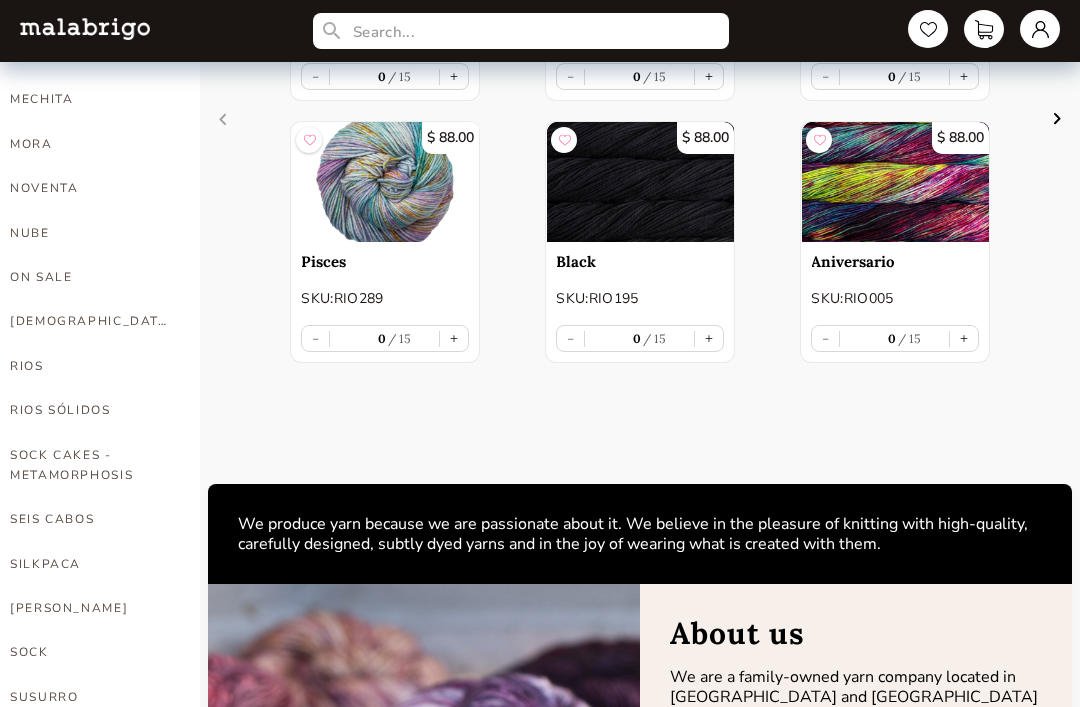 select on "INDEX" 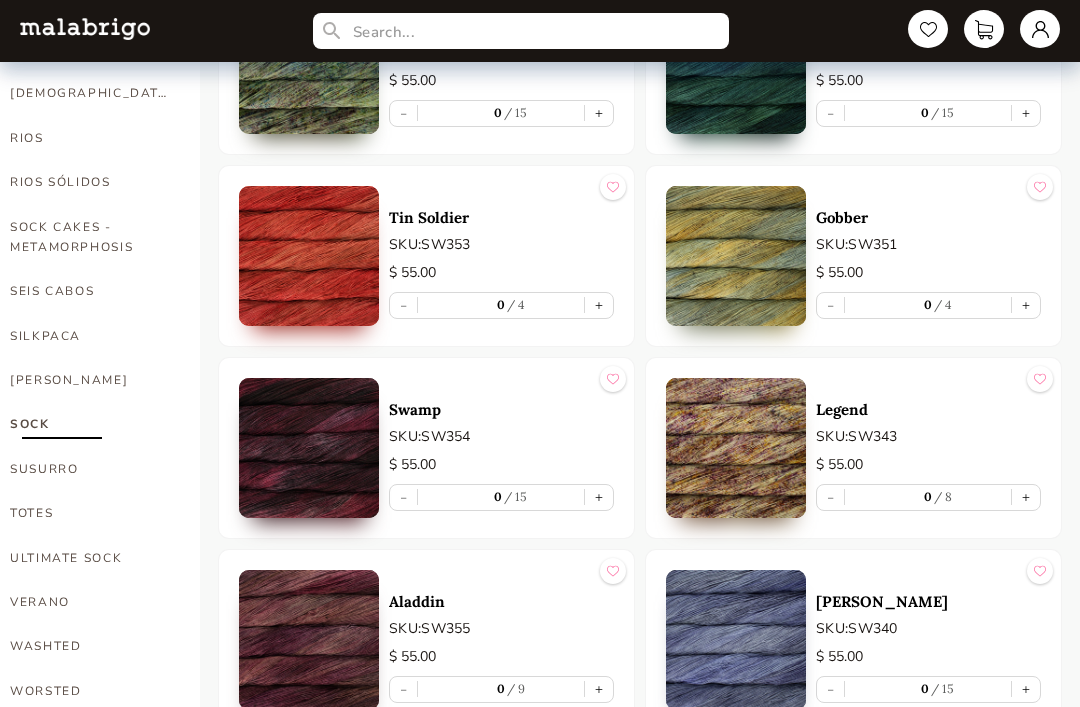 scroll, scrollTop: 1250, scrollLeft: 0, axis: vertical 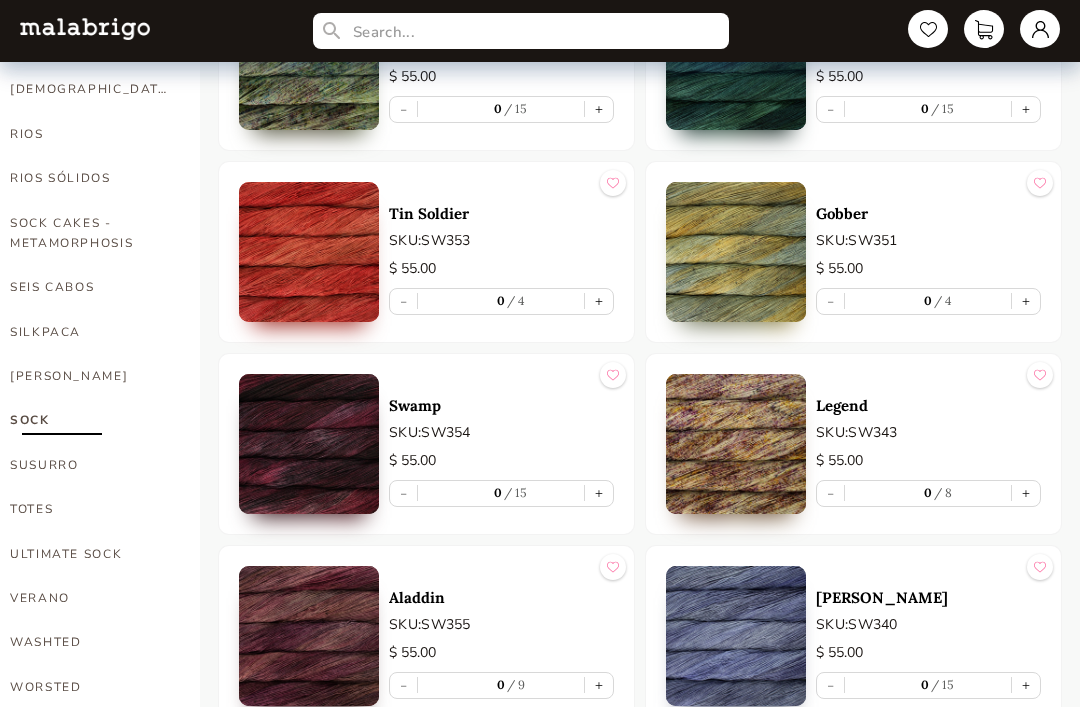 click on "+" at bounding box center (599, 494) 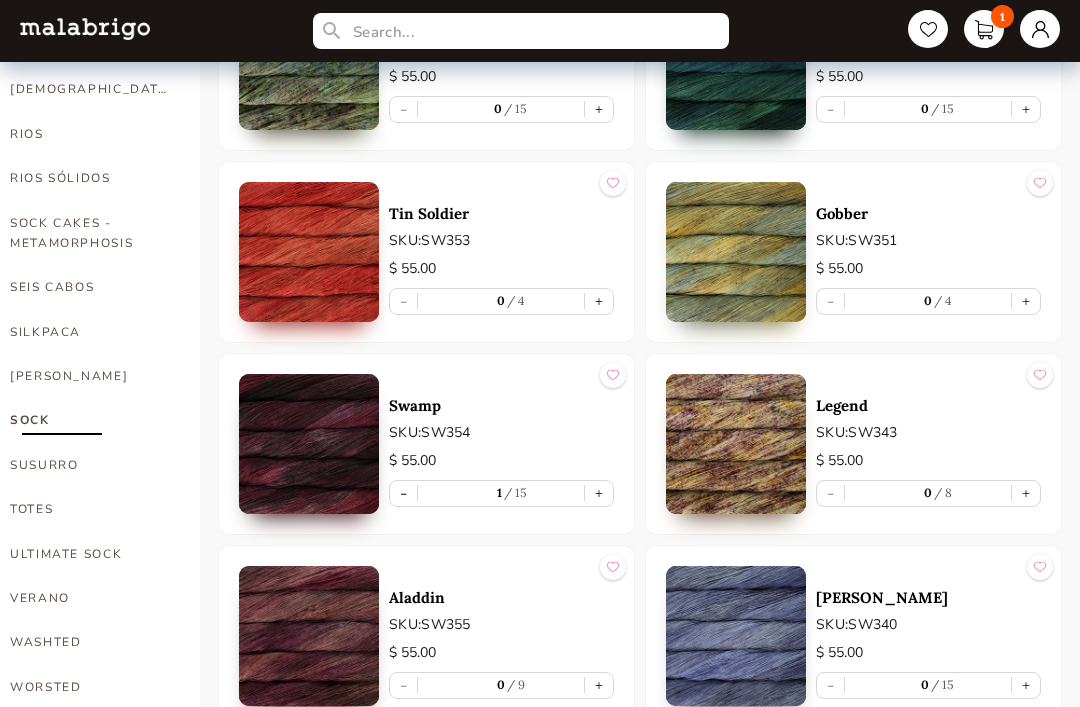 type on "1" 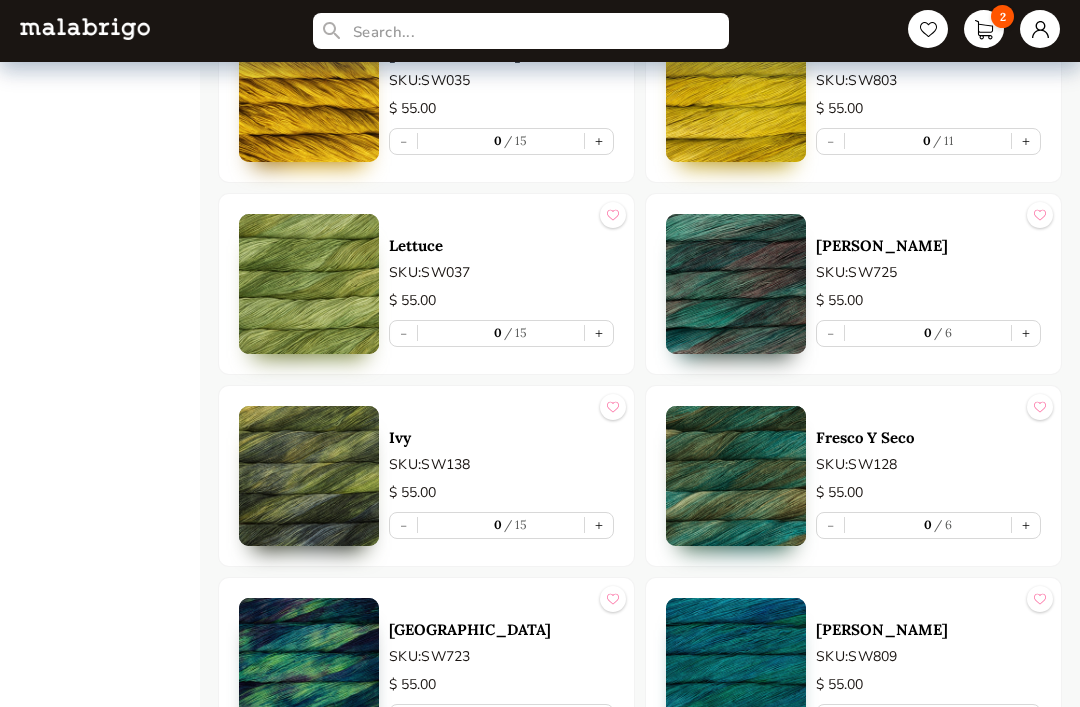 scroll, scrollTop: 3332, scrollLeft: 0, axis: vertical 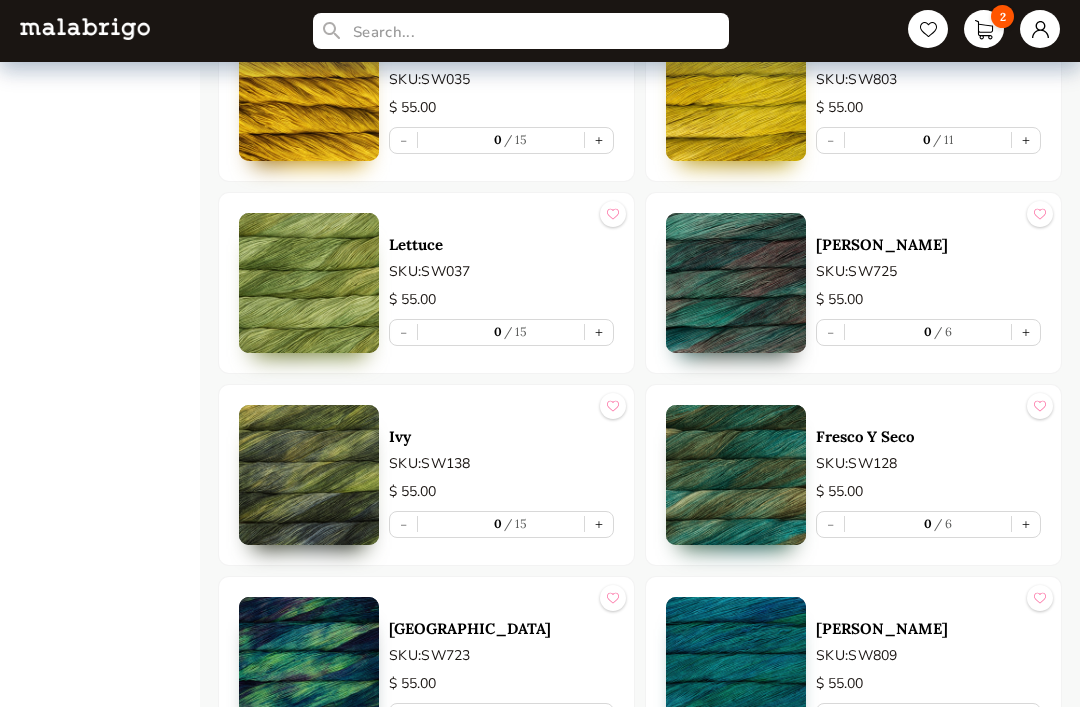 click on "+" at bounding box center (599, 524) 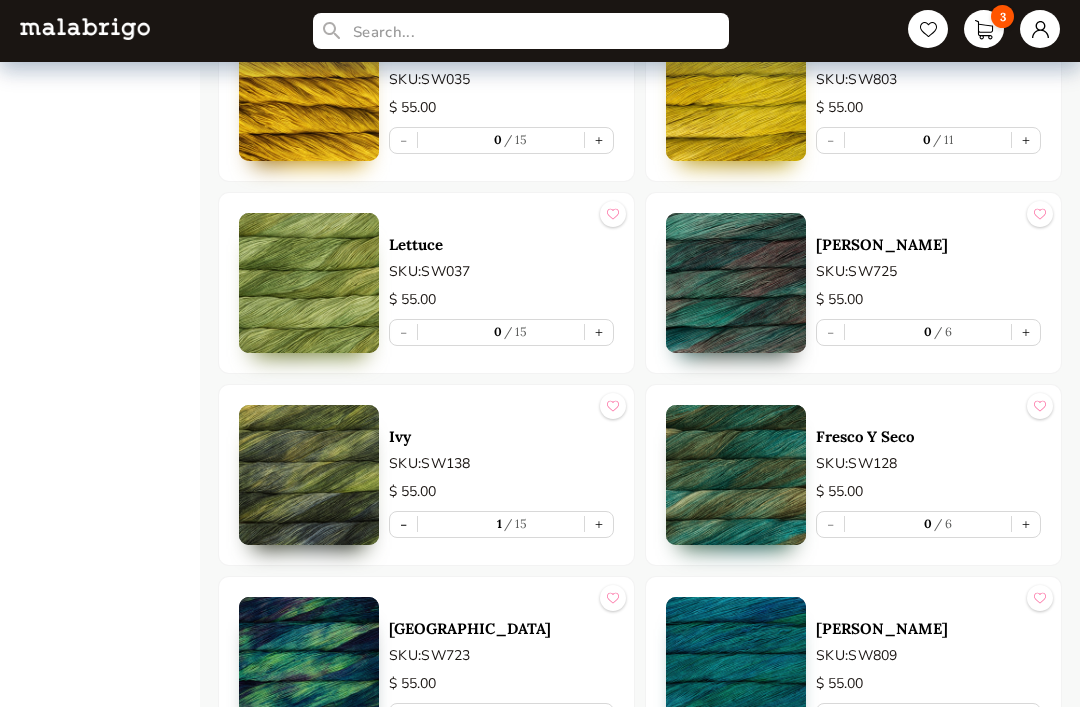 type on "1" 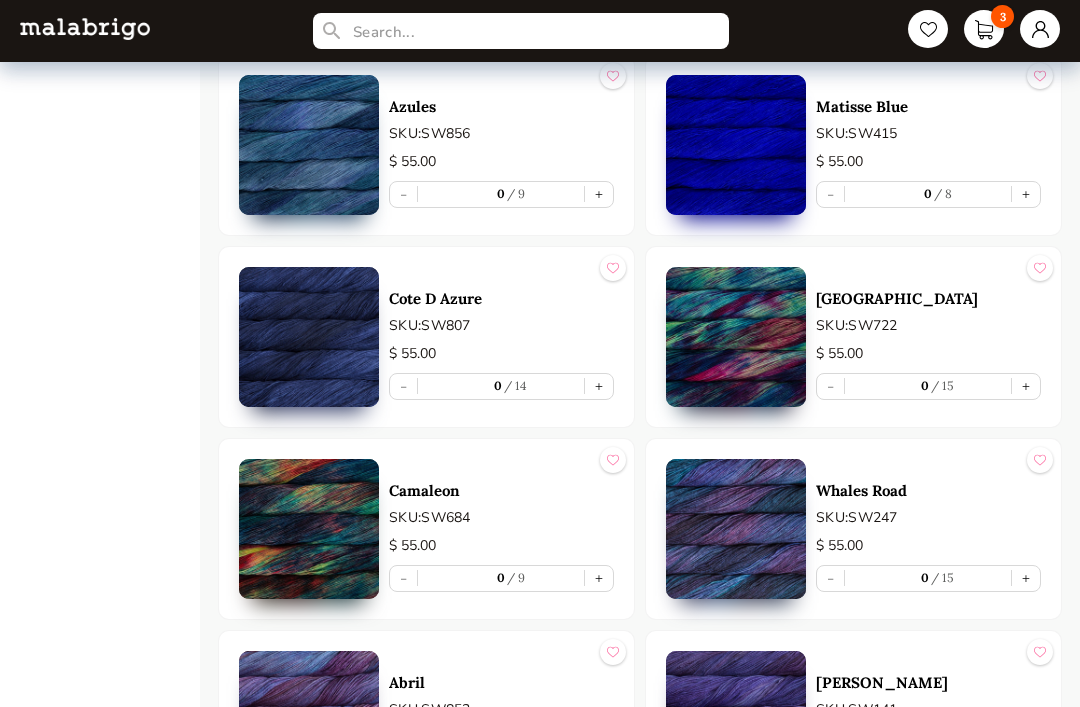 scroll, scrollTop: 4654, scrollLeft: 0, axis: vertical 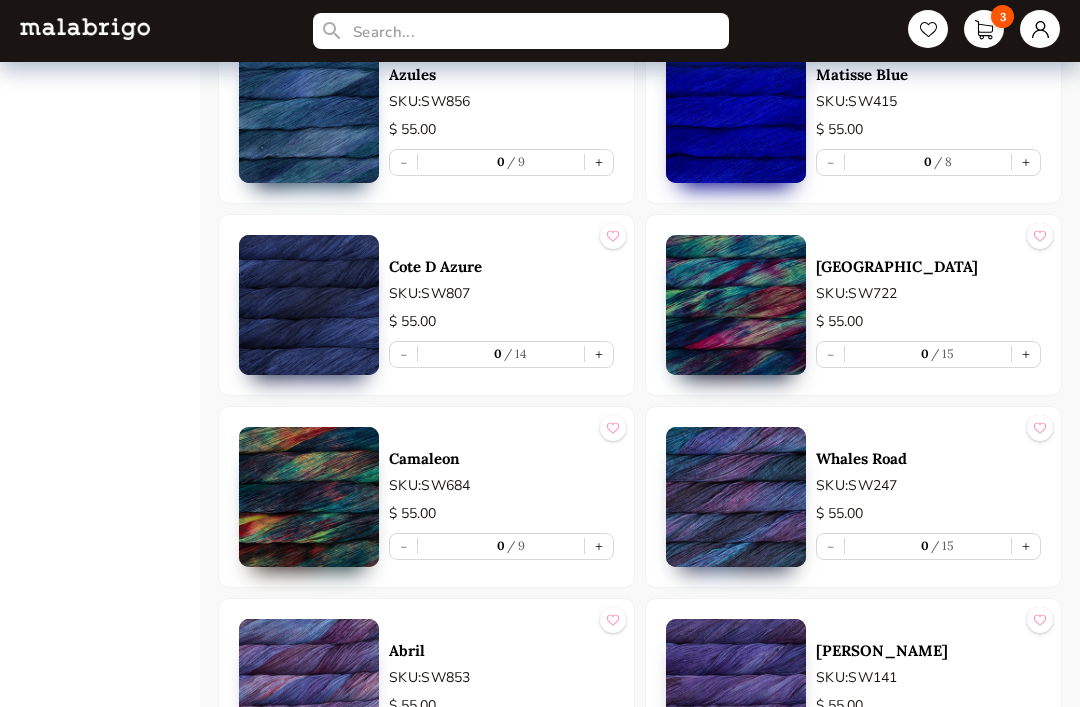 click on "+" at bounding box center [1026, 546] 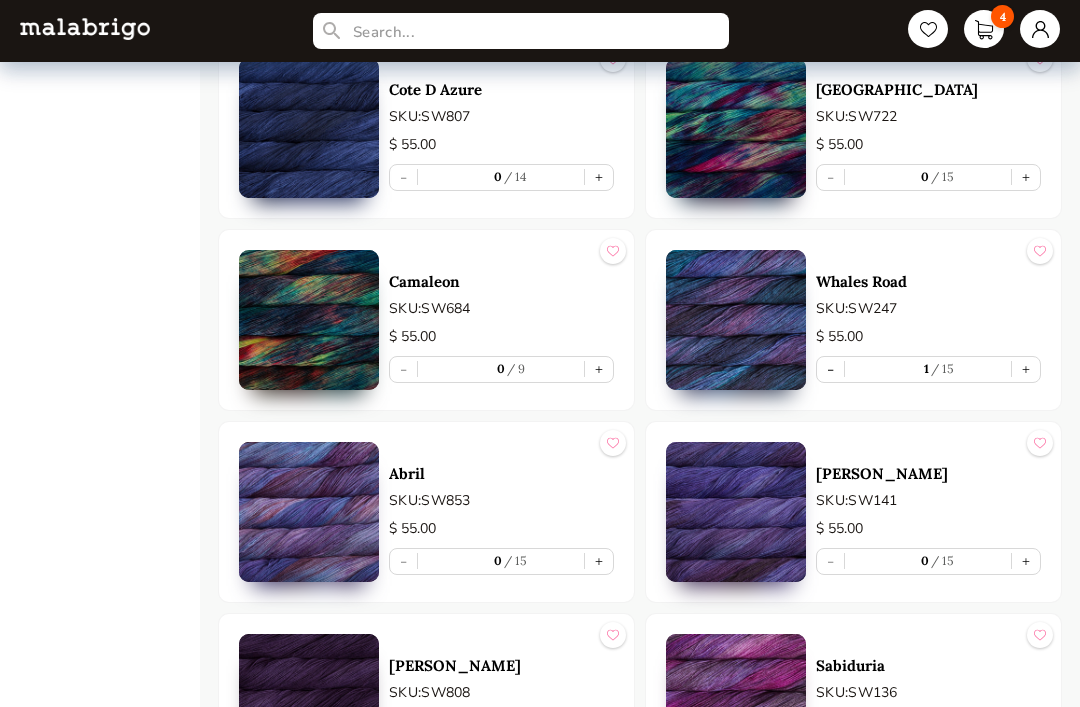 scroll, scrollTop: 4830, scrollLeft: 0, axis: vertical 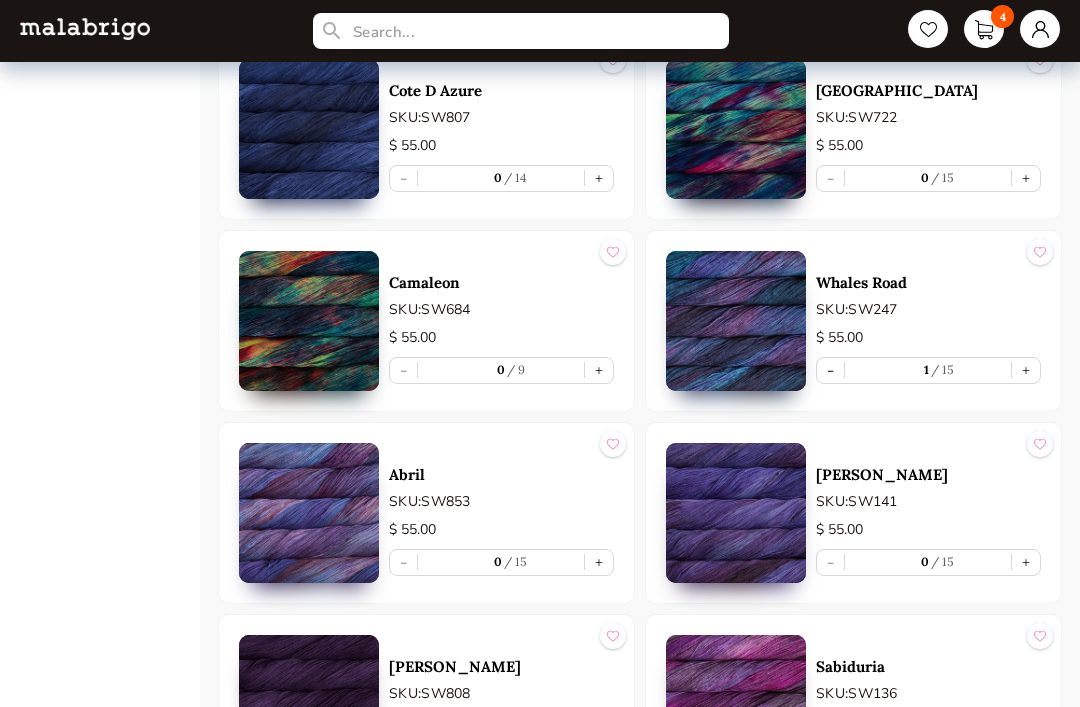 click on "+" at bounding box center [599, 562] 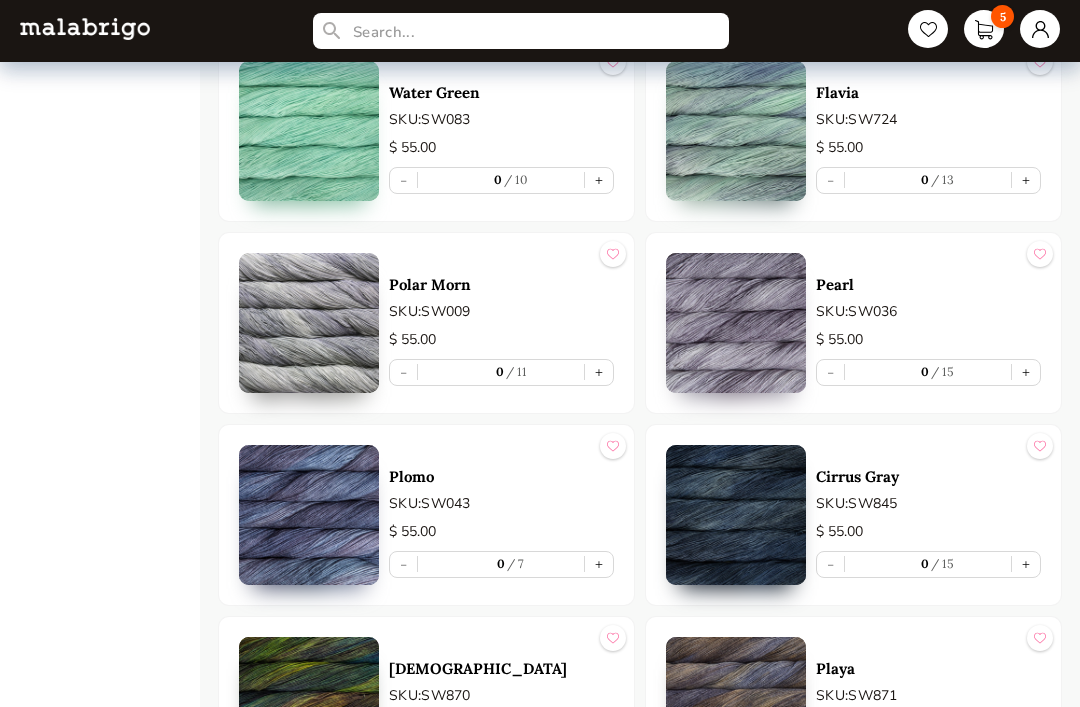 scroll, scrollTop: 6377, scrollLeft: 0, axis: vertical 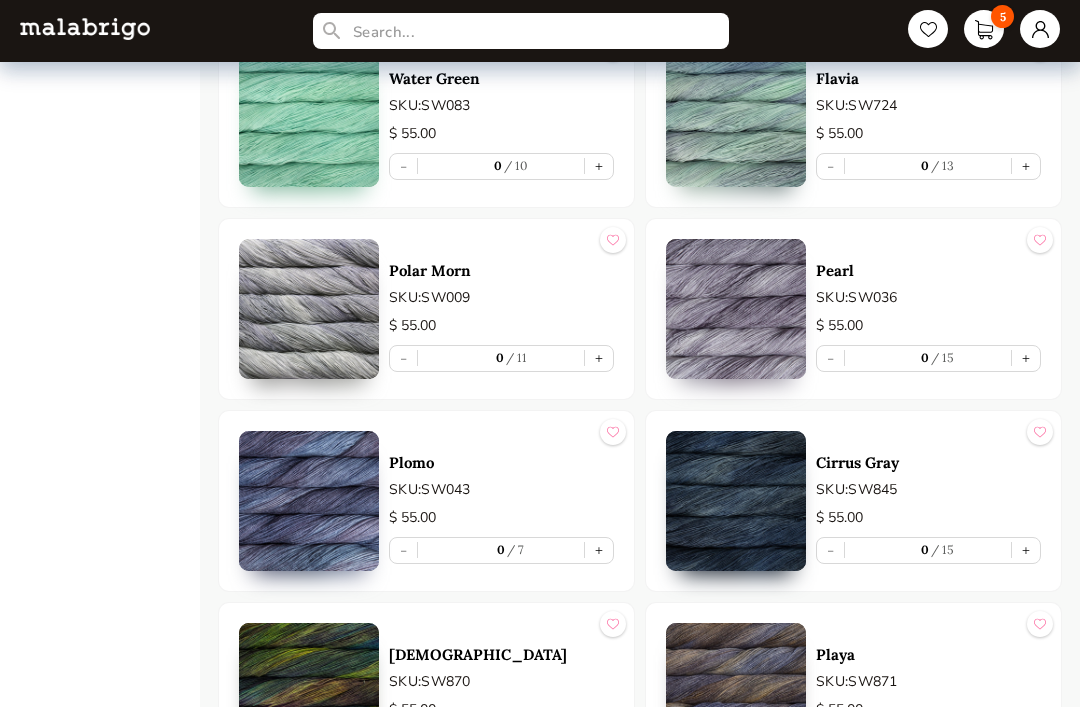 click on "+" at bounding box center [1026, 359] 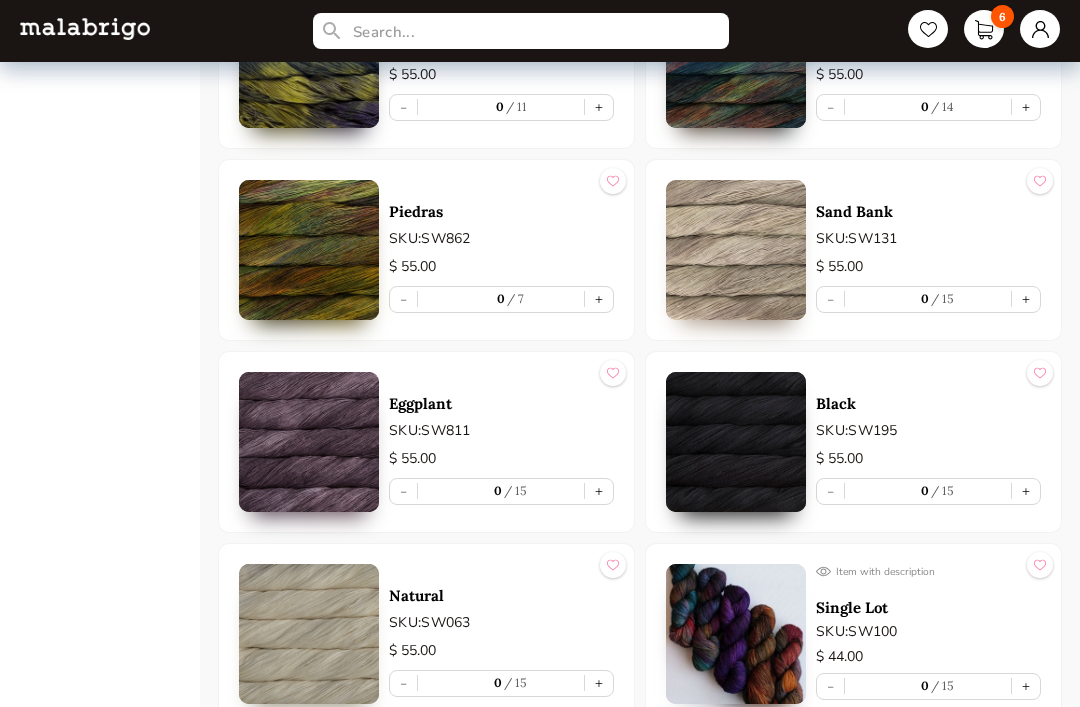 scroll, scrollTop: 7397, scrollLeft: 0, axis: vertical 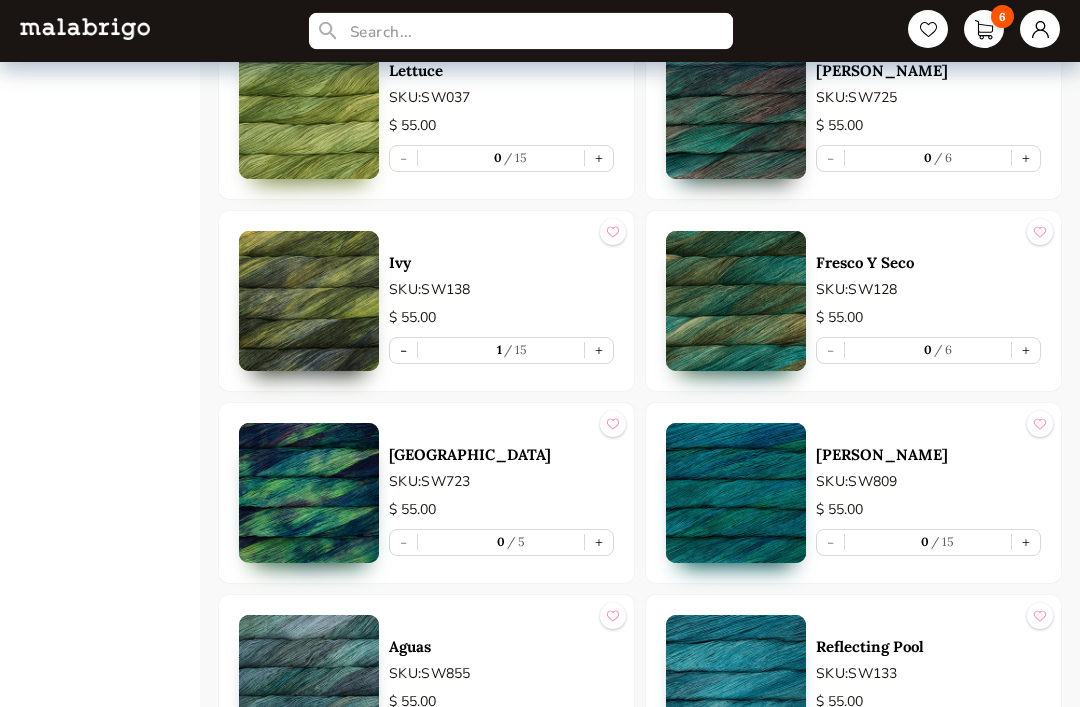 click at bounding box center [521, 31] 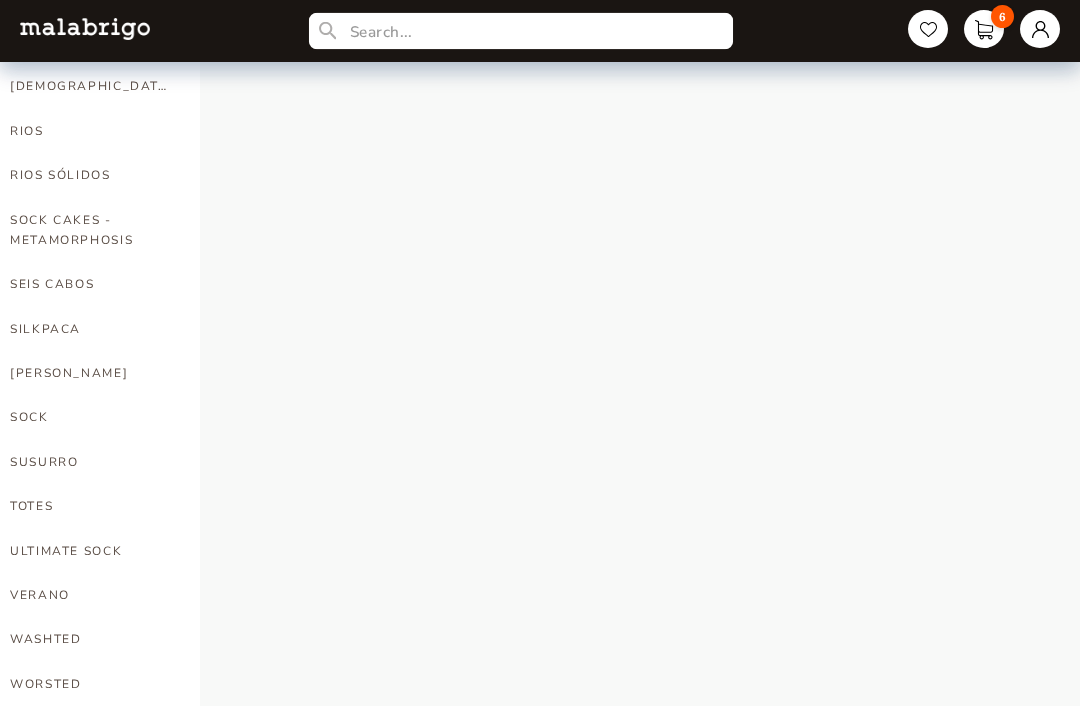 scroll, scrollTop: 1218, scrollLeft: 0, axis: vertical 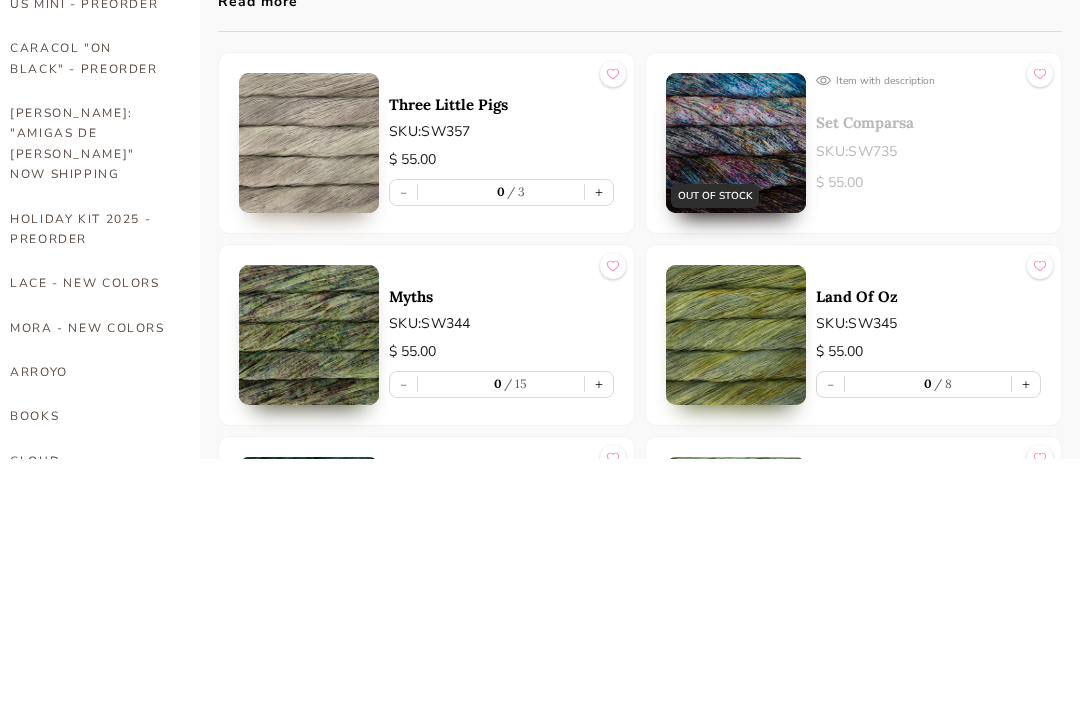 type on "3 pigs" 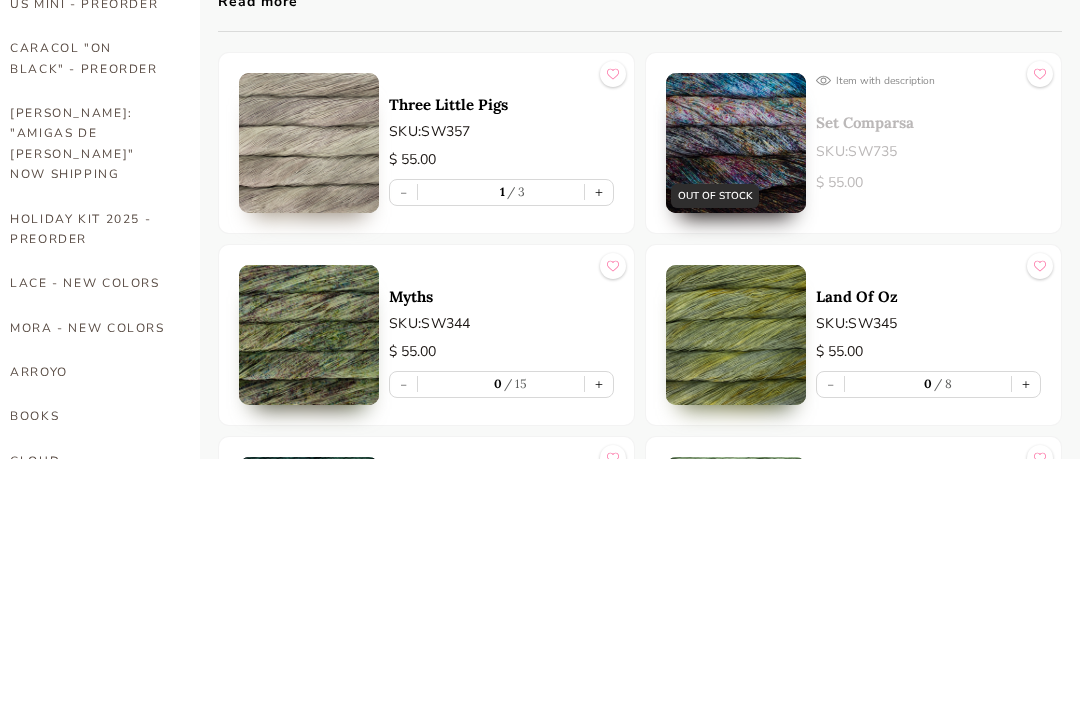 scroll, scrollTop: 258, scrollLeft: 0, axis: vertical 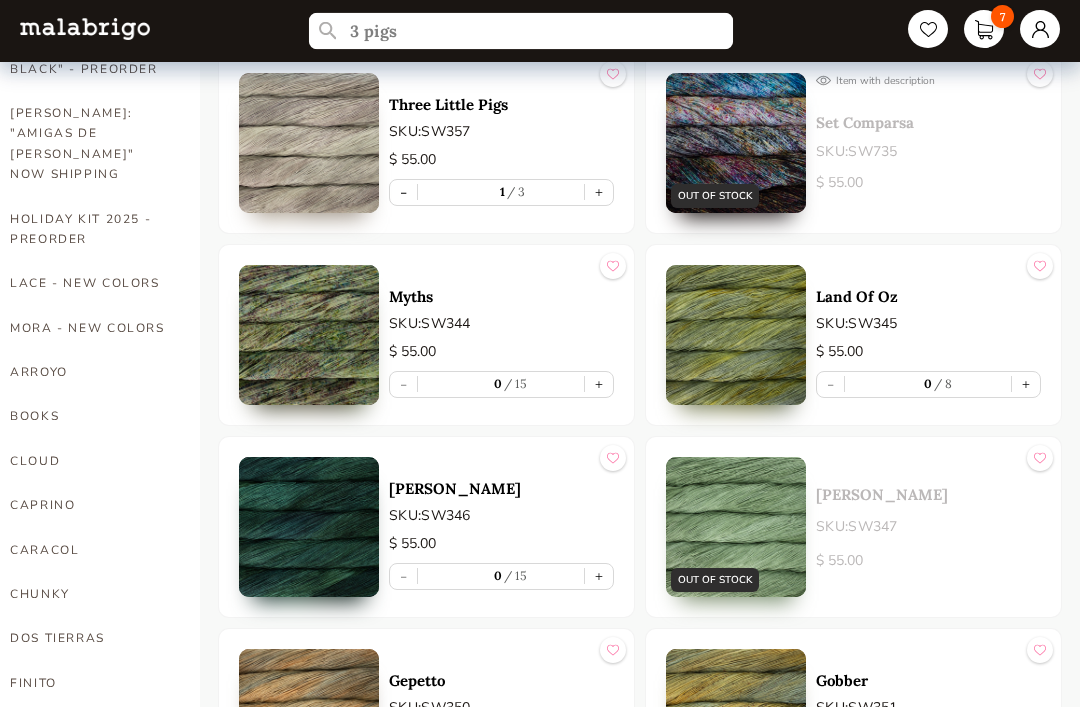 click on "3 pigs" at bounding box center [521, 31] 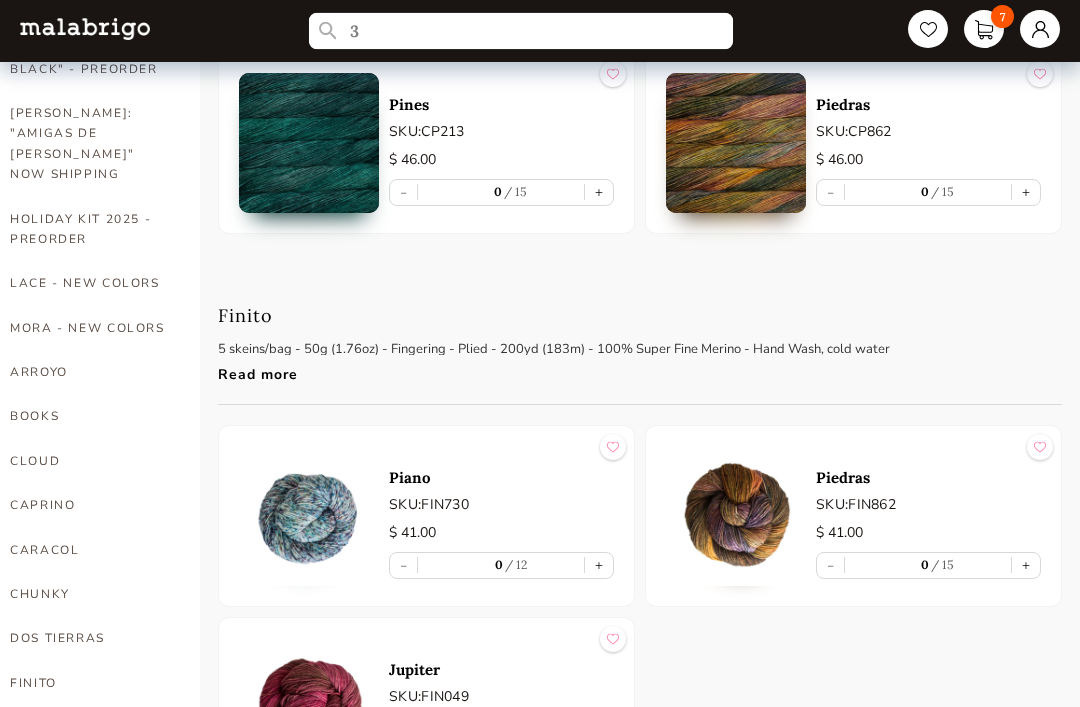 type on "3" 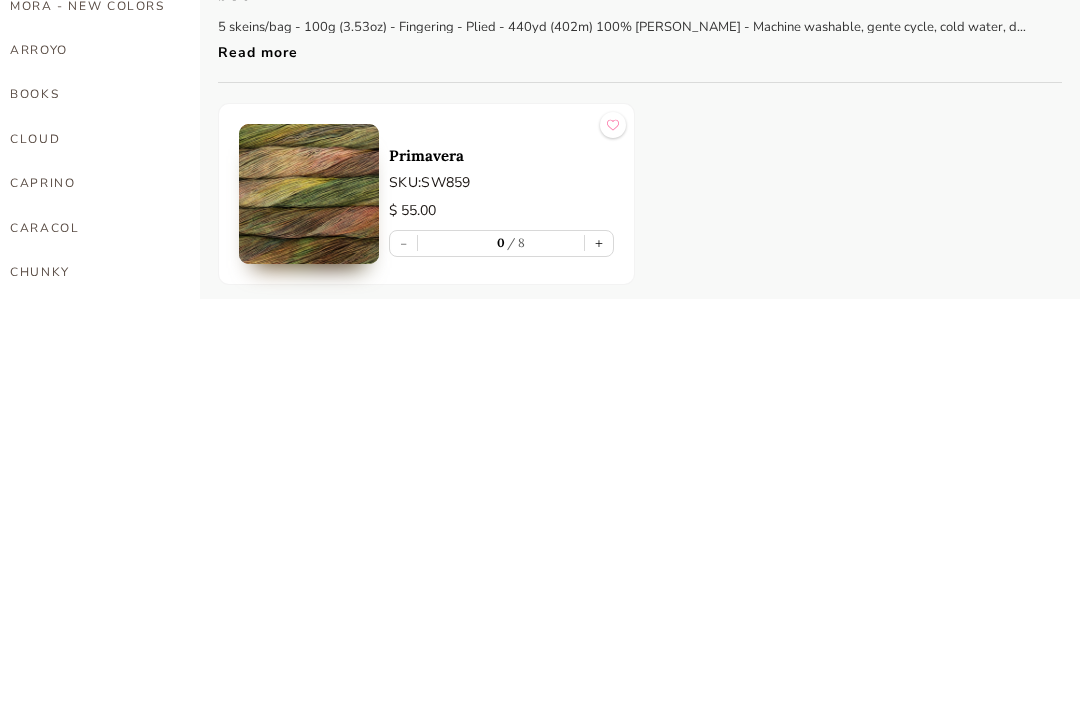 scroll, scrollTop: 174, scrollLeft: 0, axis: vertical 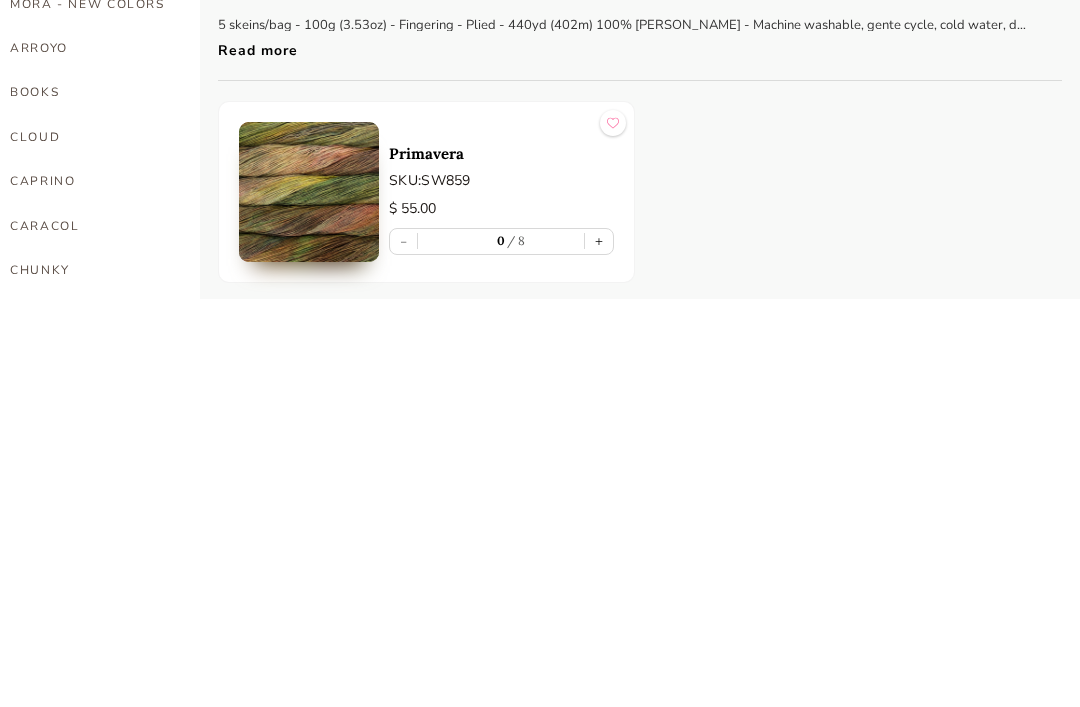 type on "Primavera" 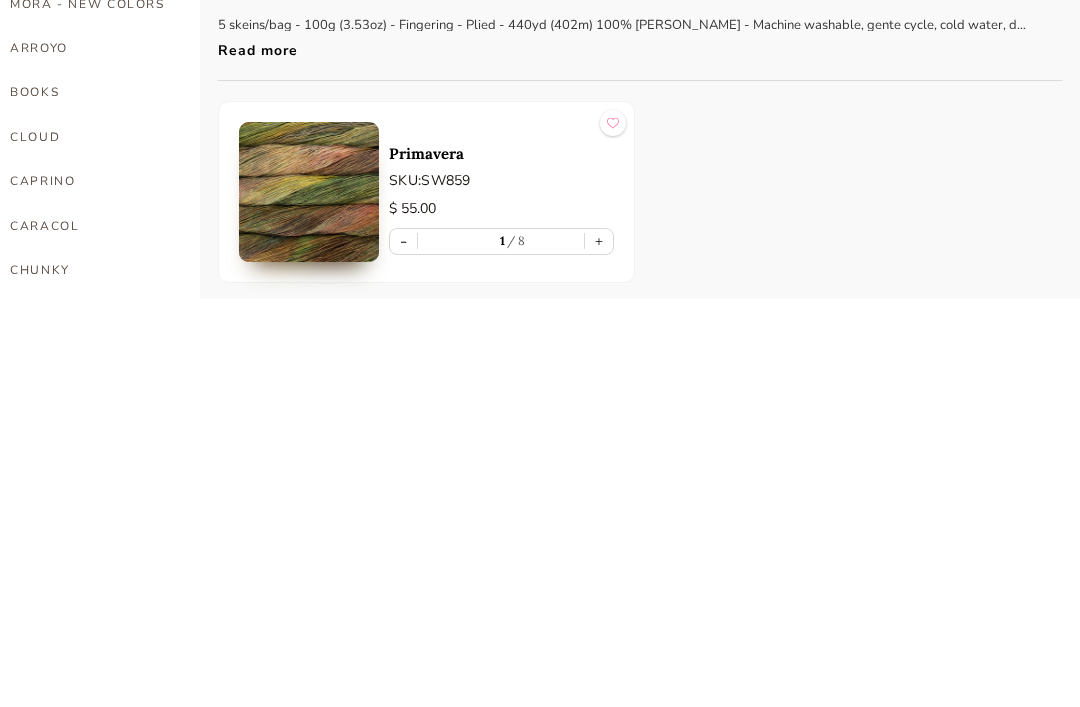 type on "1" 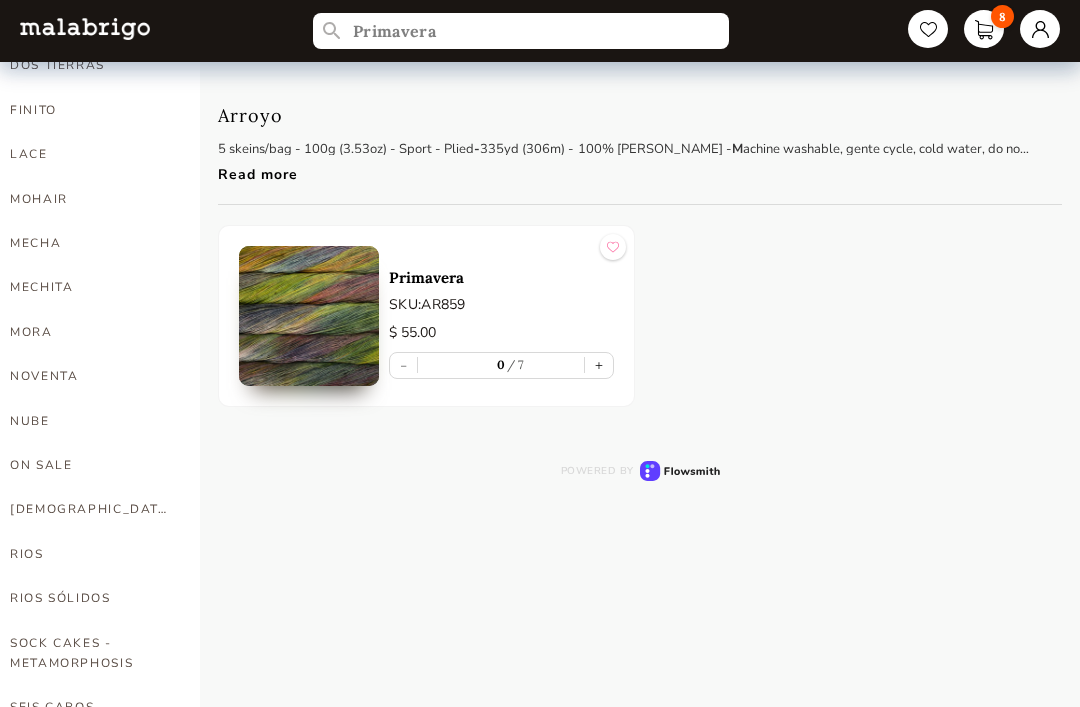 scroll, scrollTop: 831, scrollLeft: 0, axis: vertical 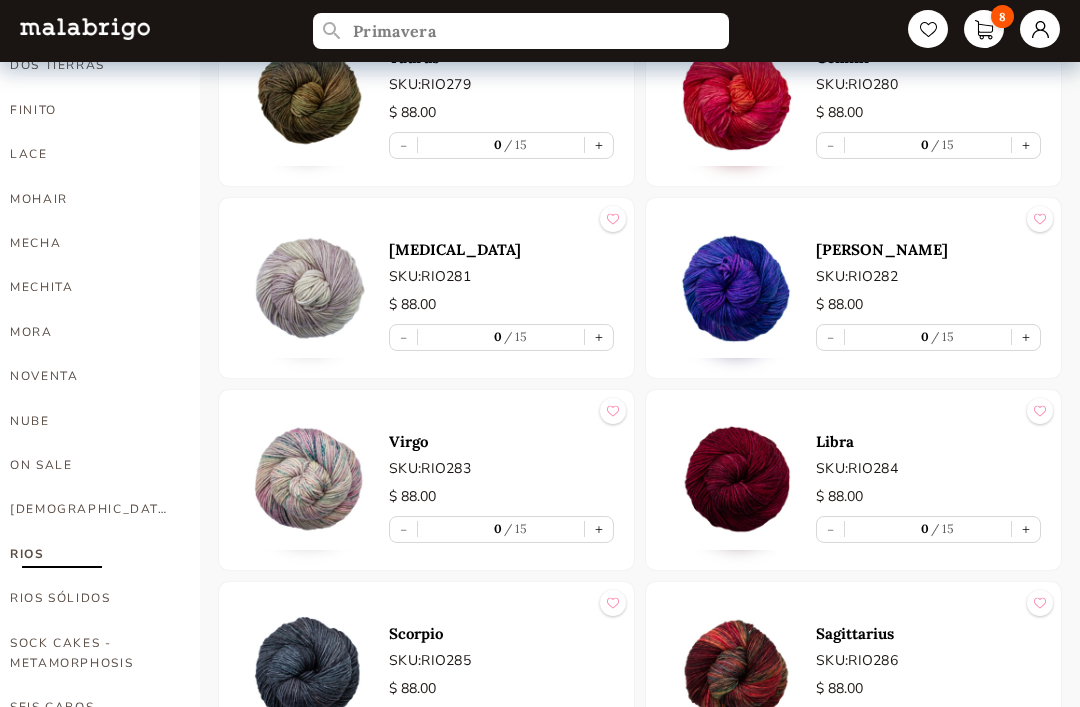 click on "8" at bounding box center [1002, 16] 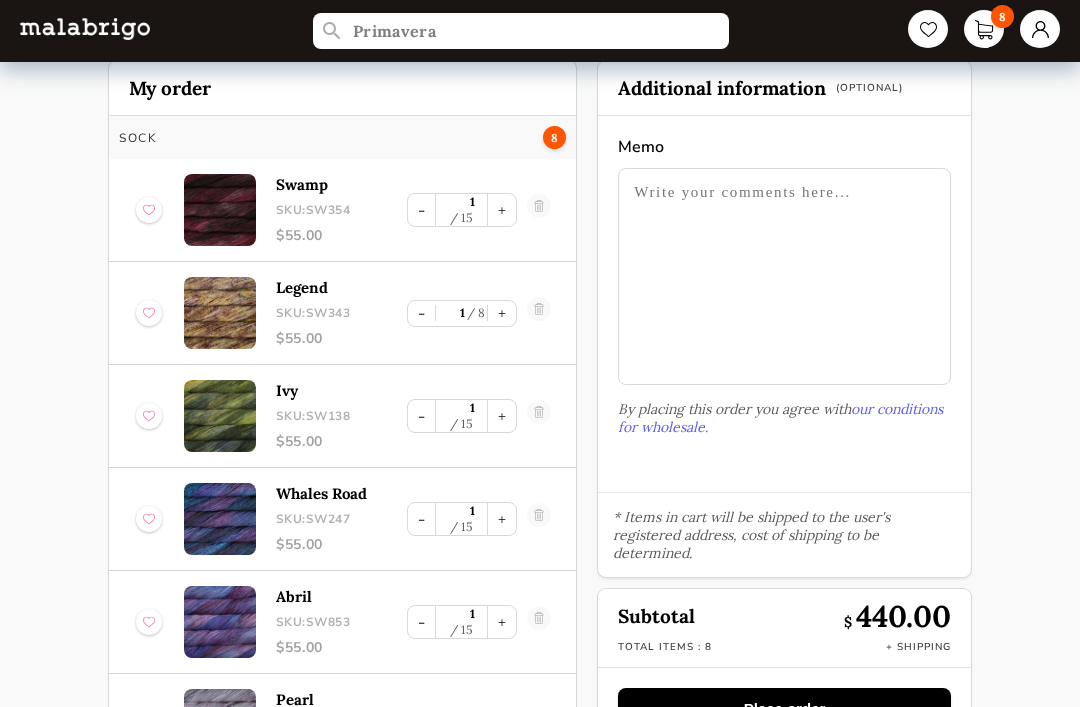 scroll, scrollTop: 0, scrollLeft: 0, axis: both 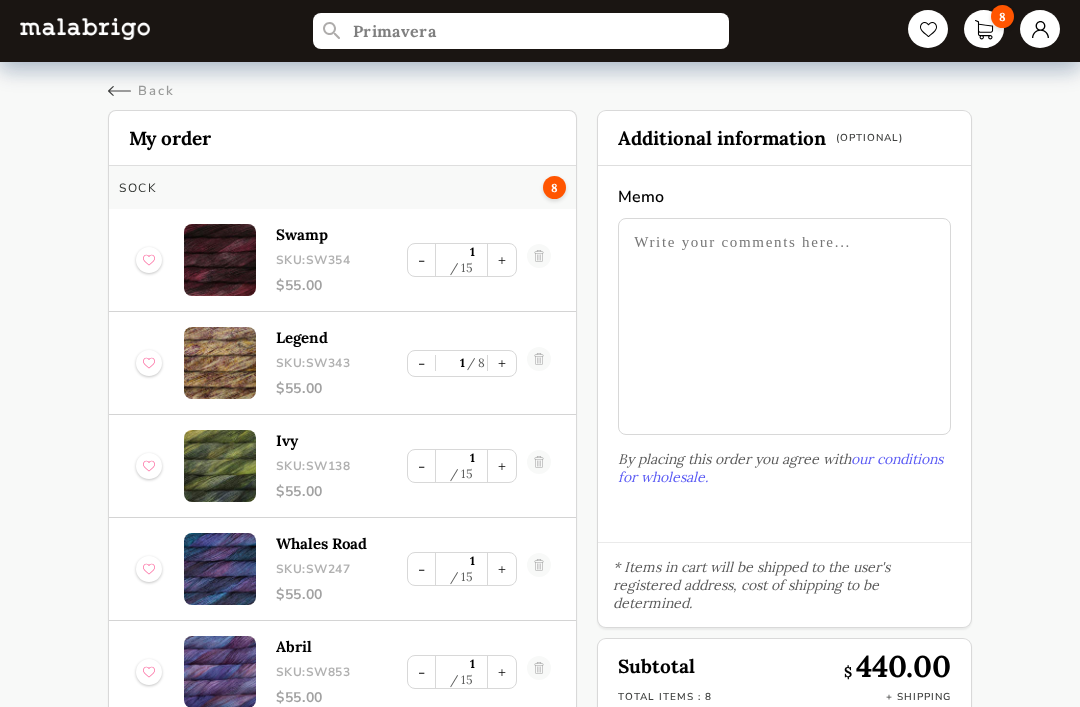 click on "Back" at bounding box center [141, 91] 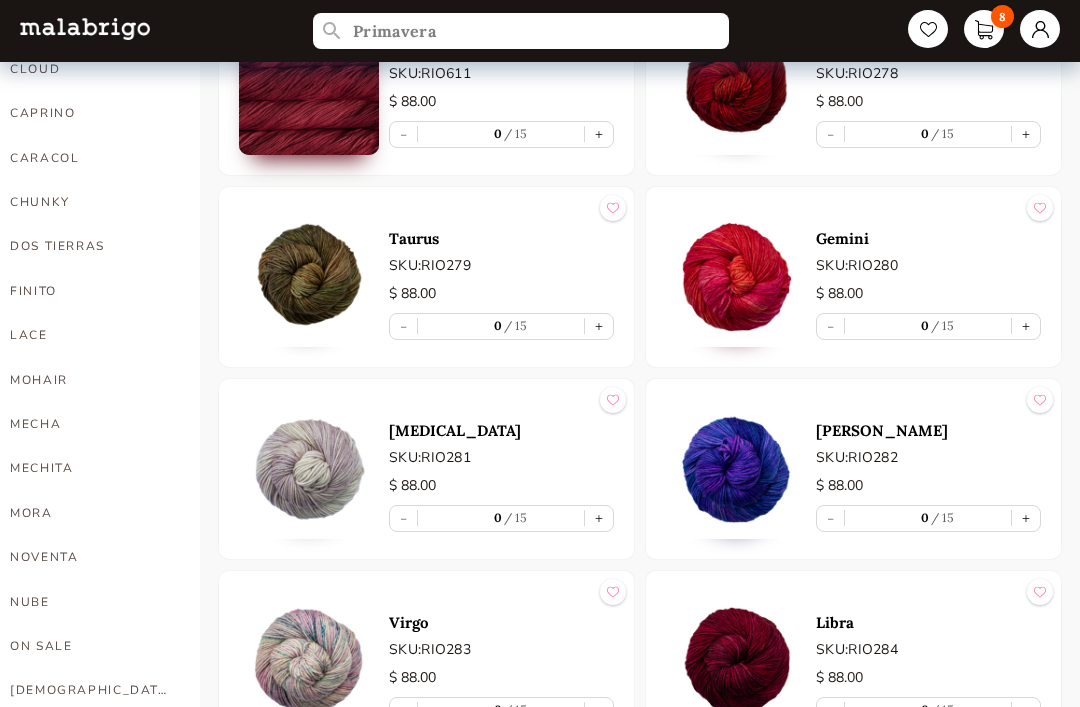 scroll, scrollTop: 633, scrollLeft: 0, axis: vertical 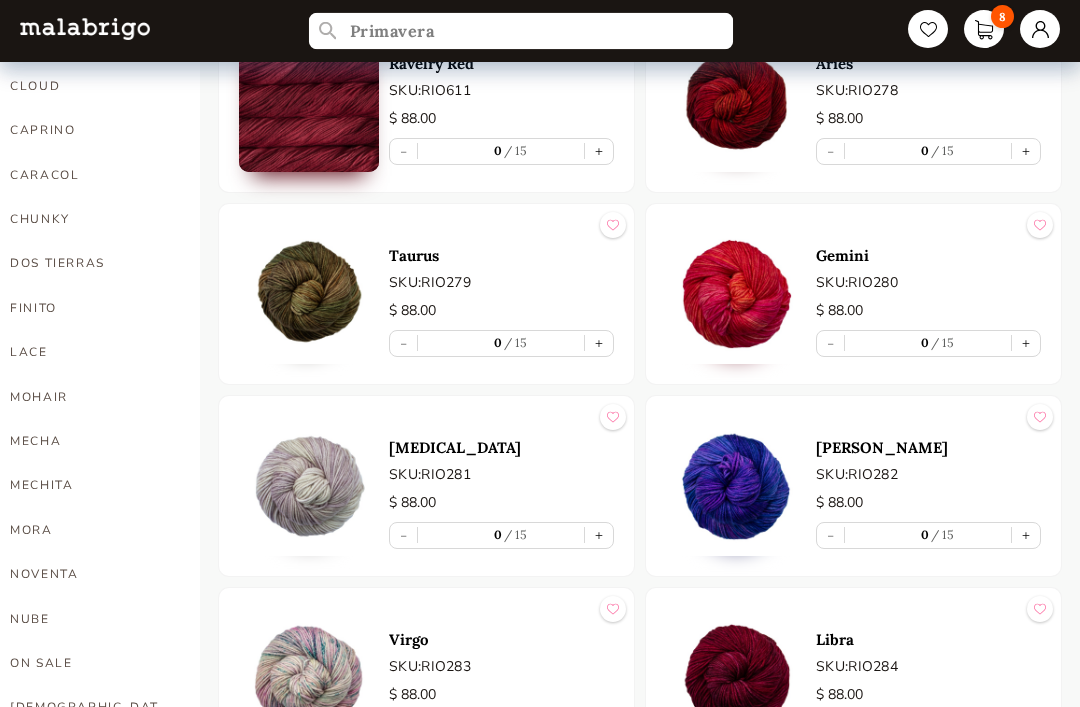 click on "Primavera" at bounding box center (521, 31) 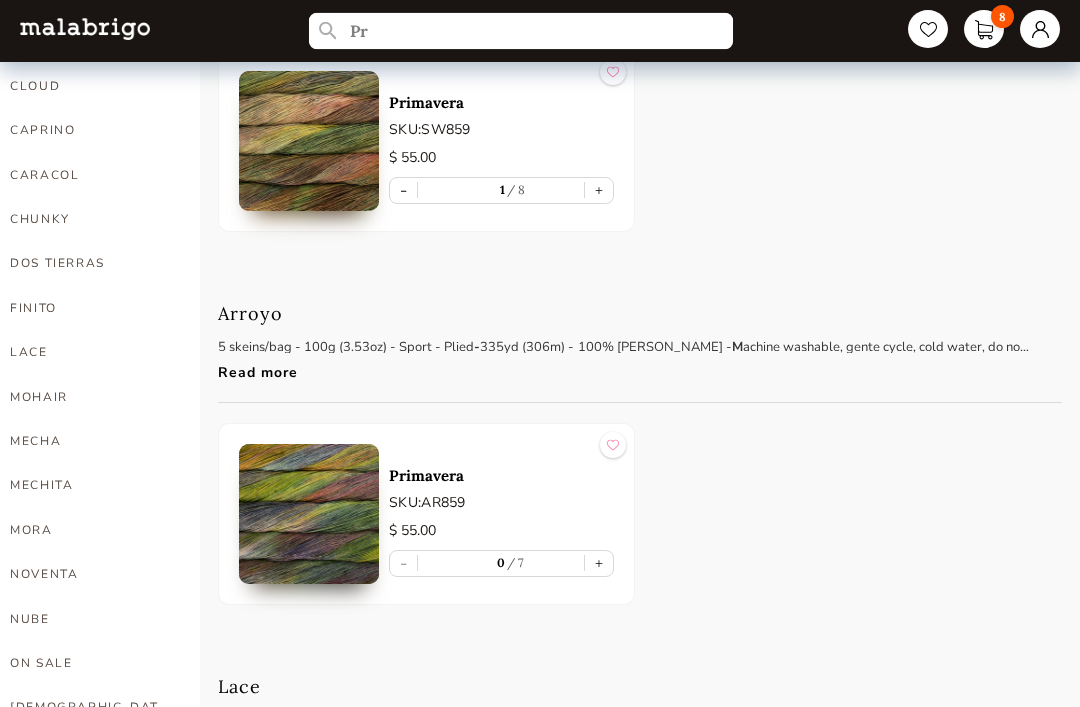 type on "P" 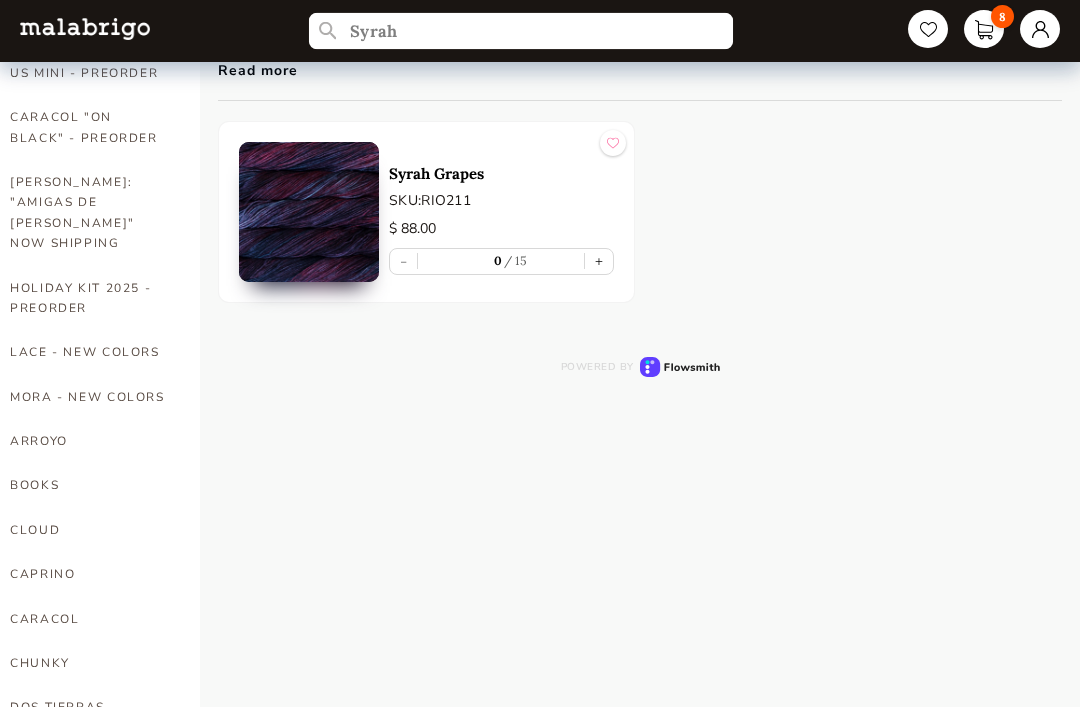 scroll, scrollTop: 187, scrollLeft: 0, axis: vertical 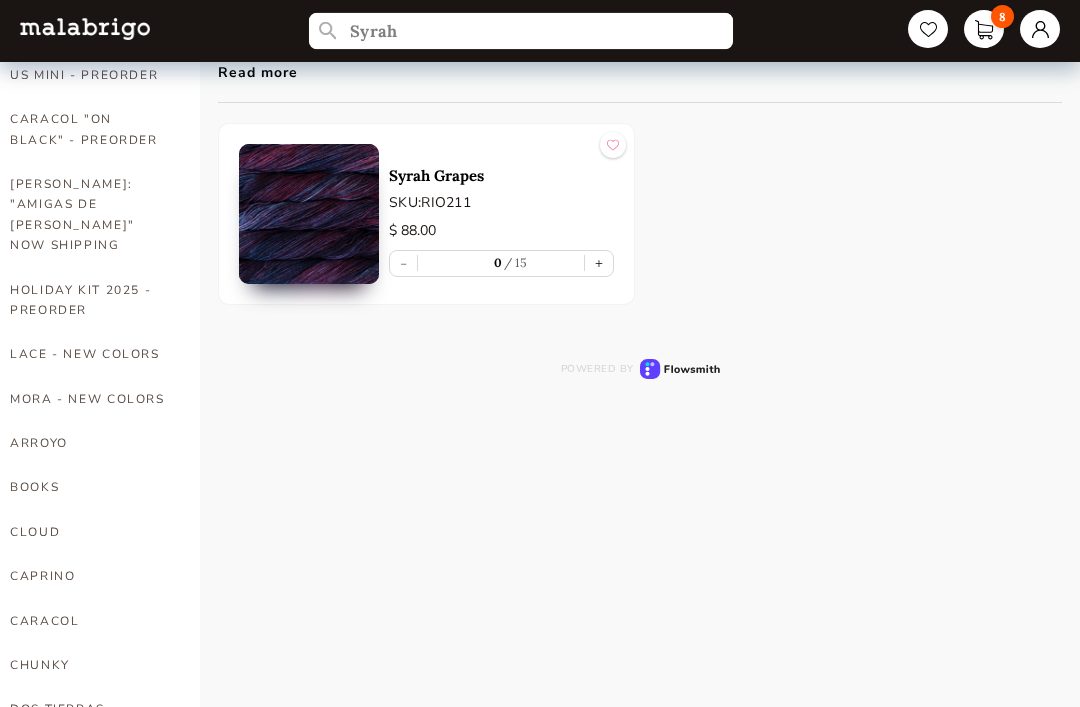 type on "Syrah" 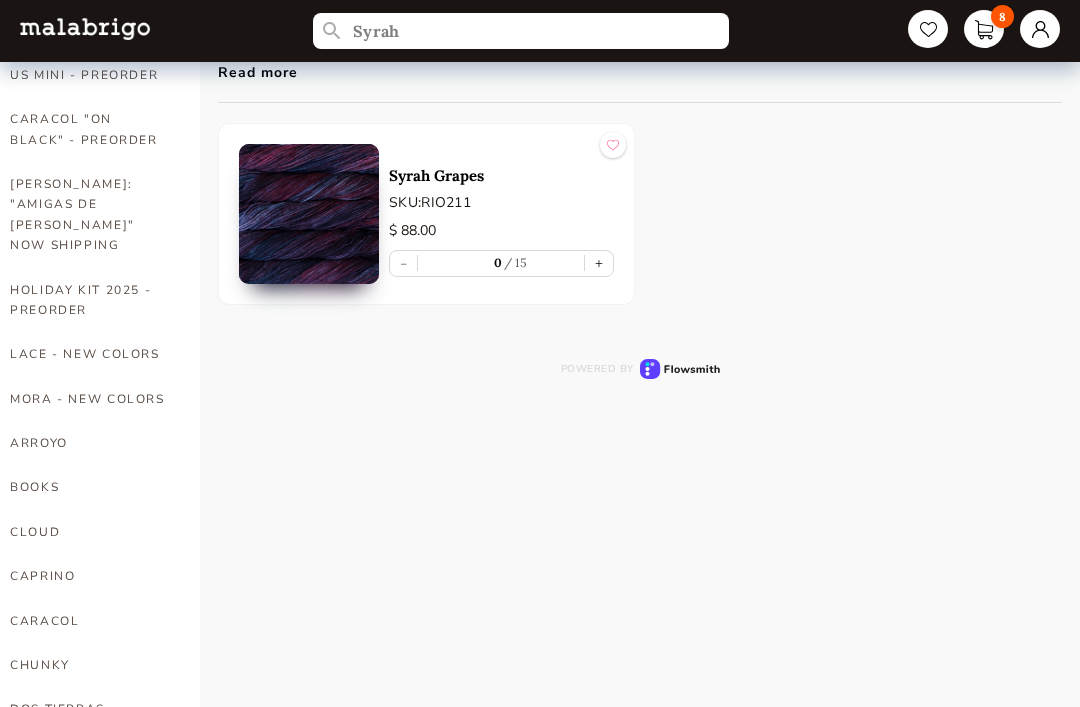 click on "+" at bounding box center [599, 263] 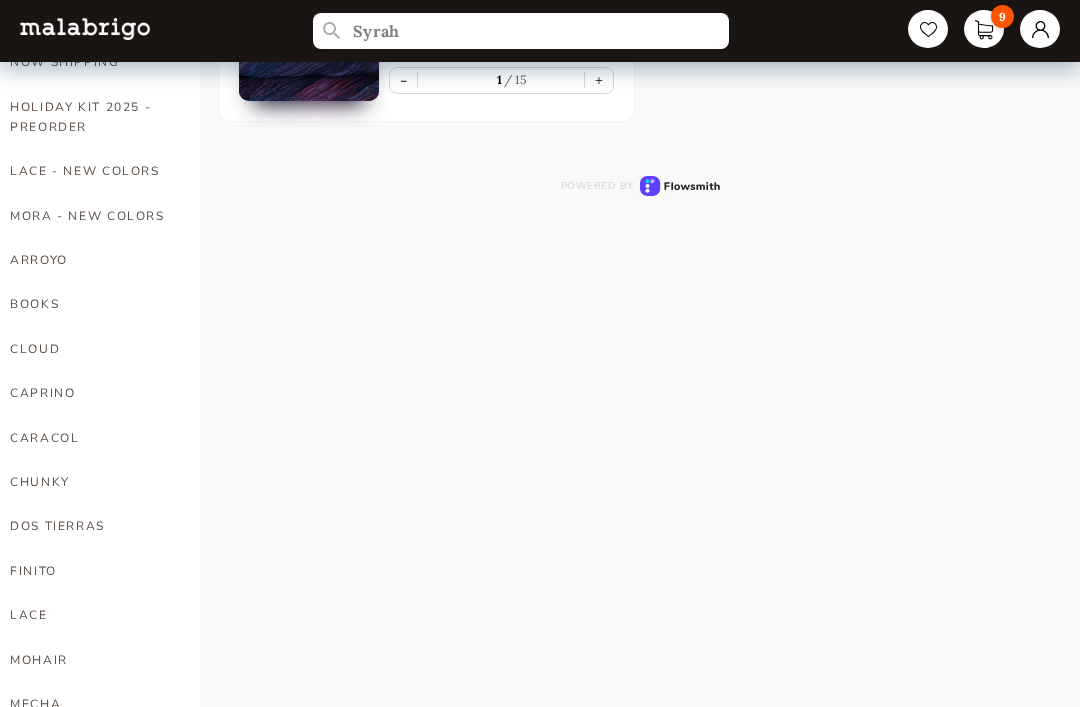 scroll, scrollTop: 385, scrollLeft: 0, axis: vertical 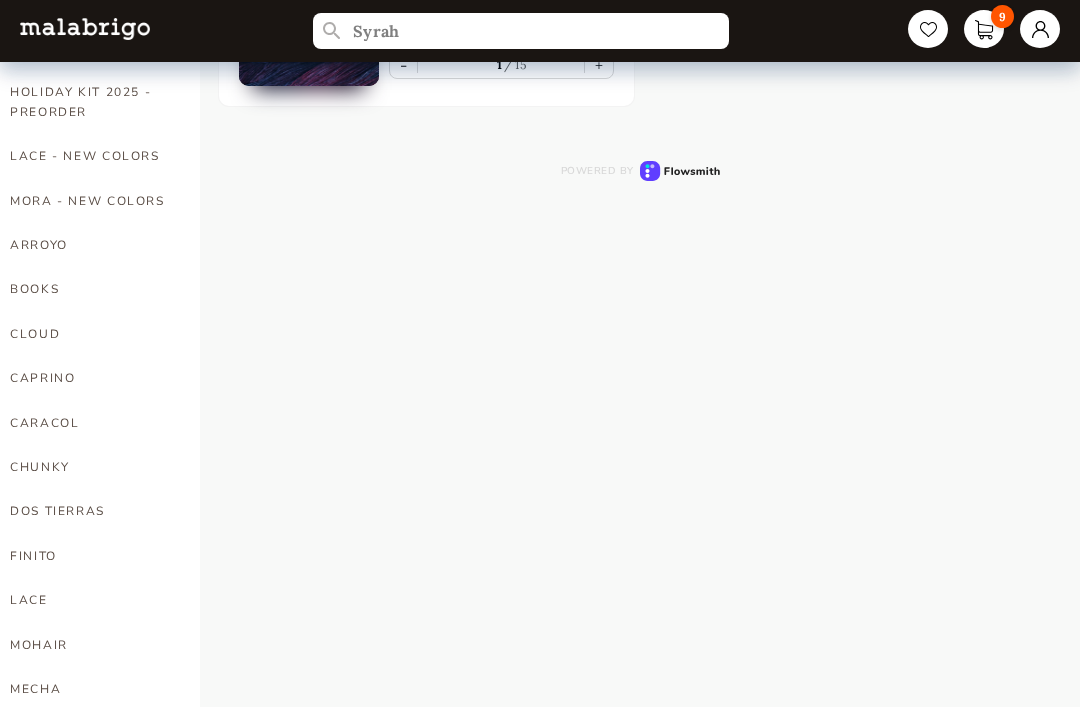 click on "LACE" at bounding box center (90, 600) 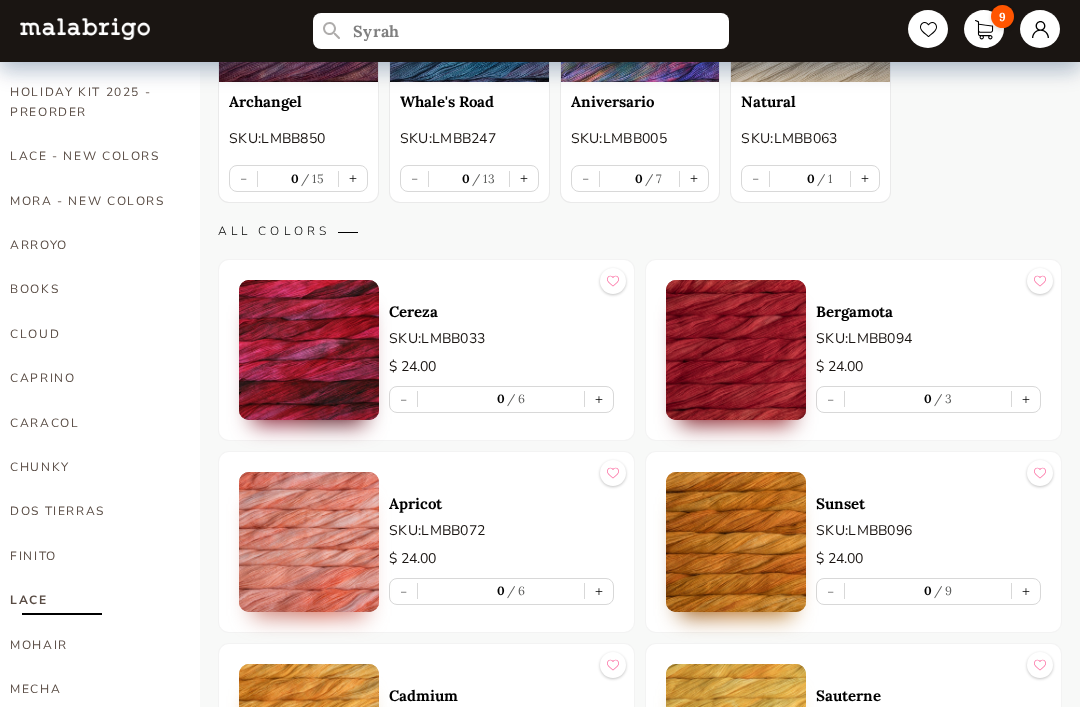 click on "+" at bounding box center [599, 399] 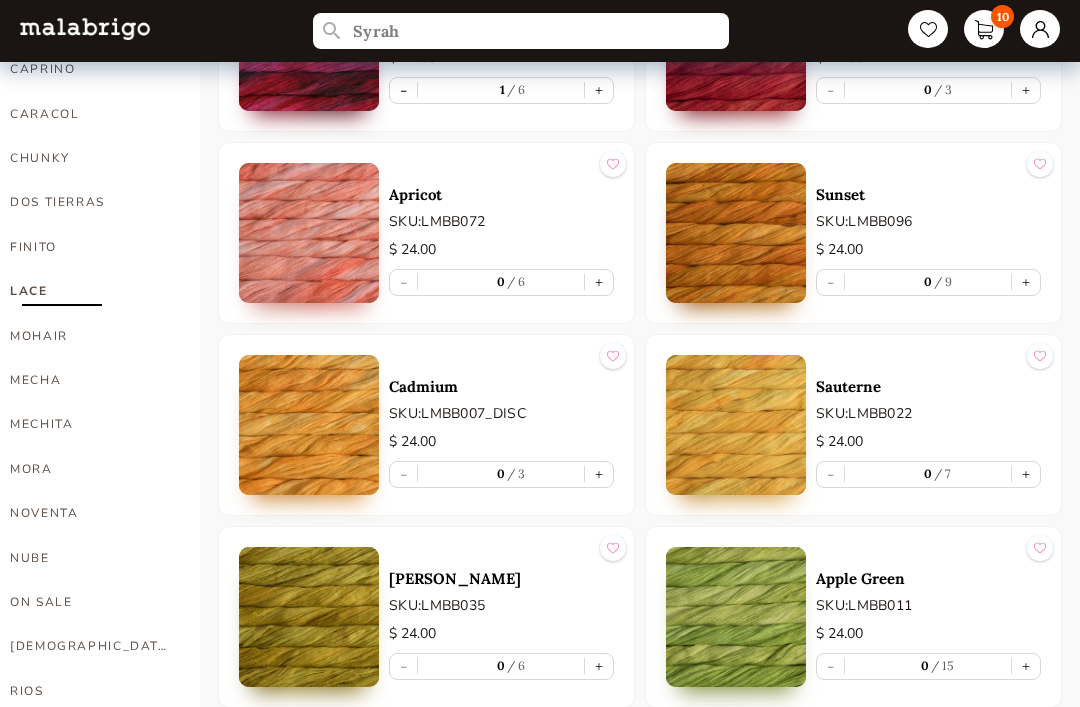 scroll, scrollTop: 694, scrollLeft: 0, axis: vertical 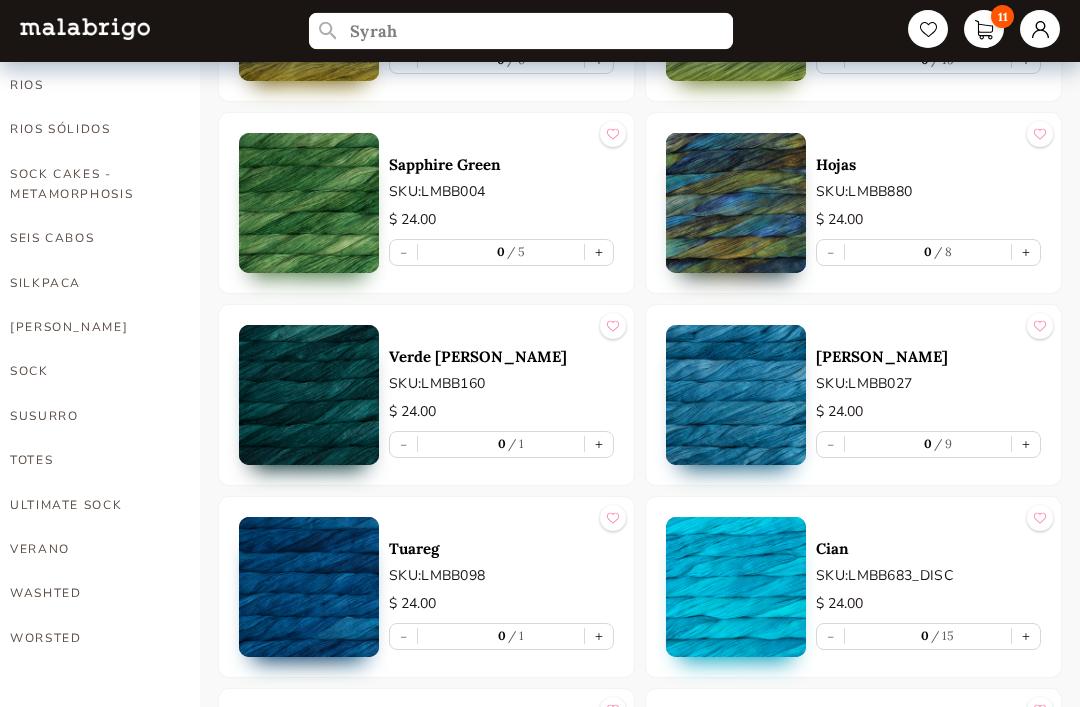 click on "Syrah" at bounding box center (521, 31) 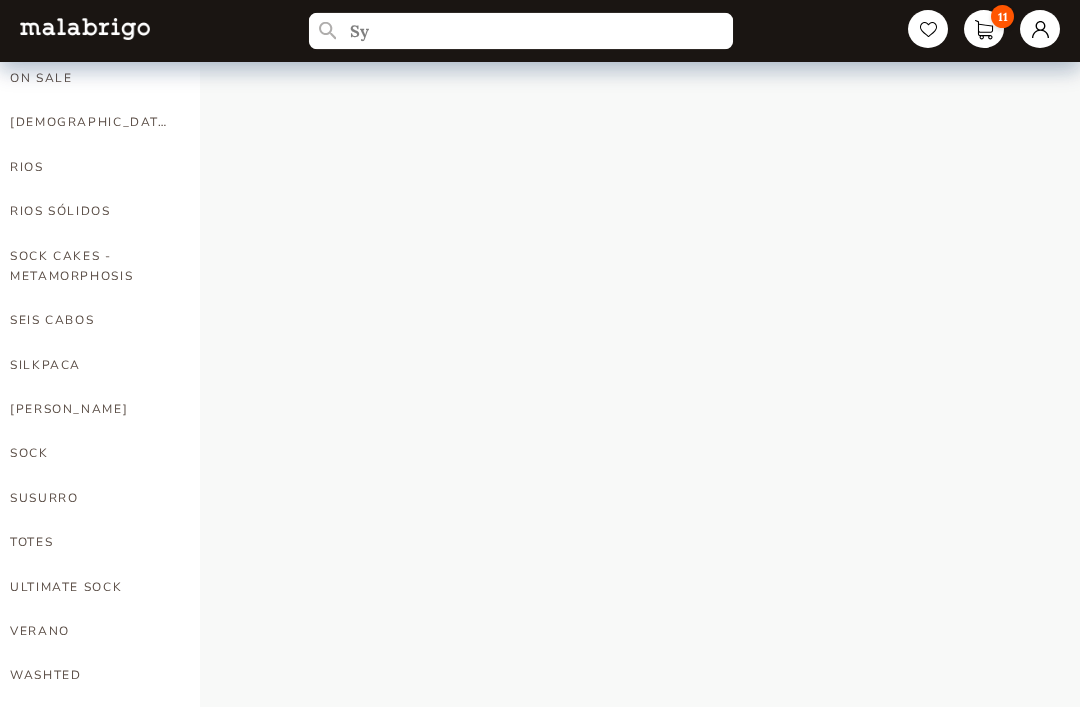 type on "S" 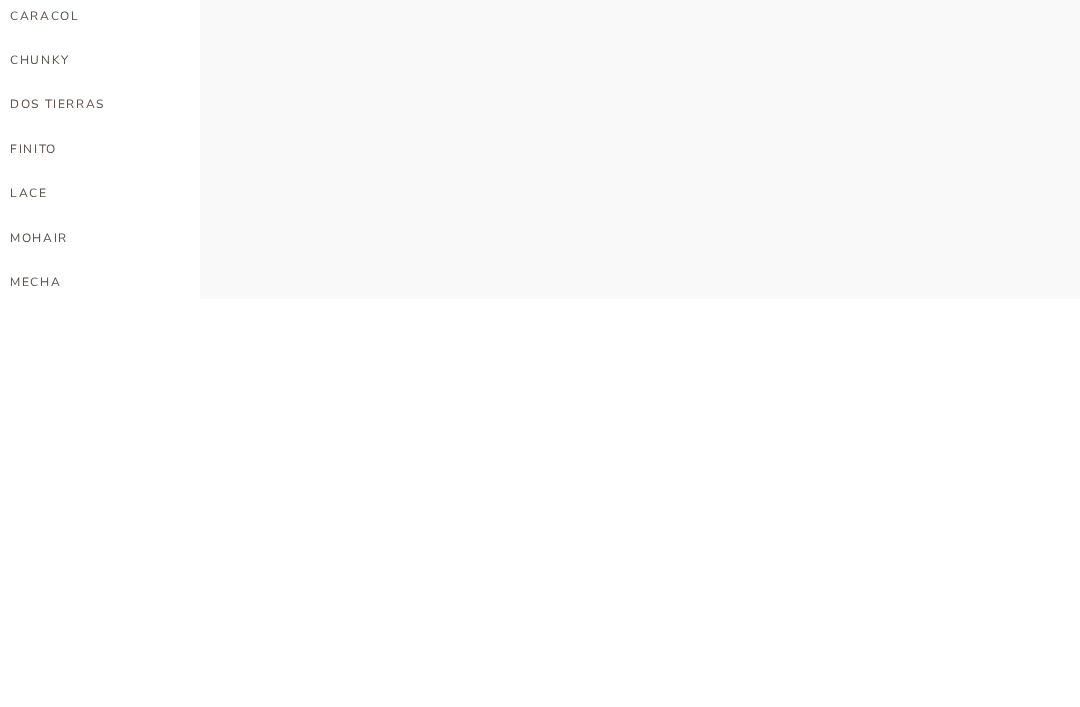 scroll, scrollTop: 482, scrollLeft: 0, axis: vertical 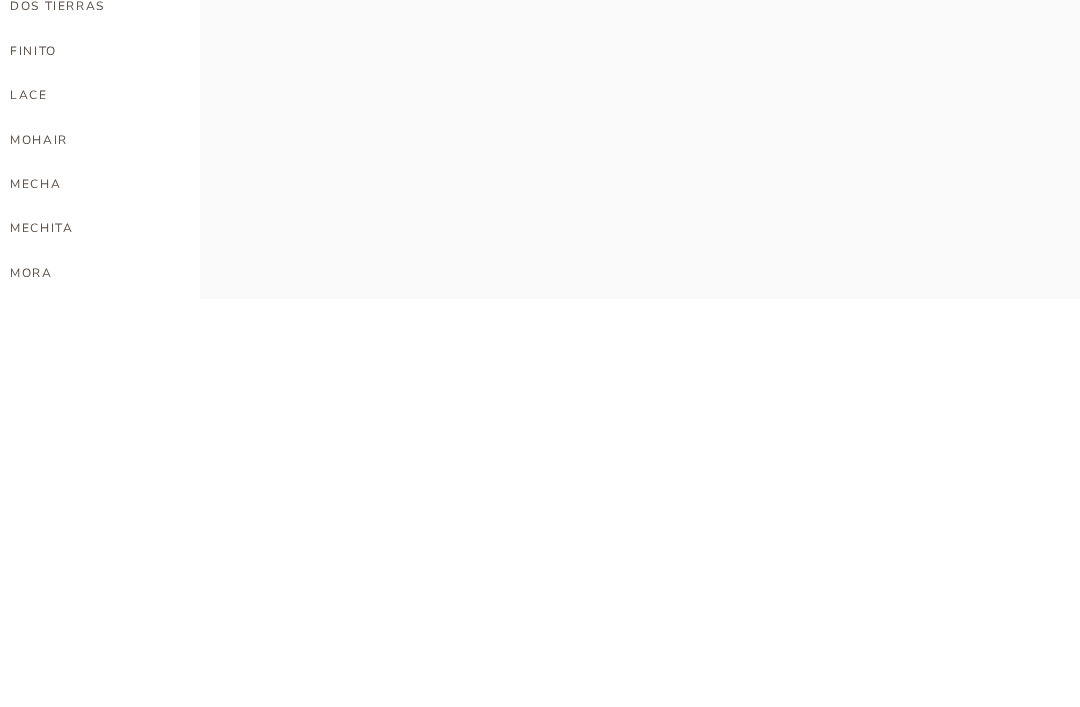 type on "Intenso" 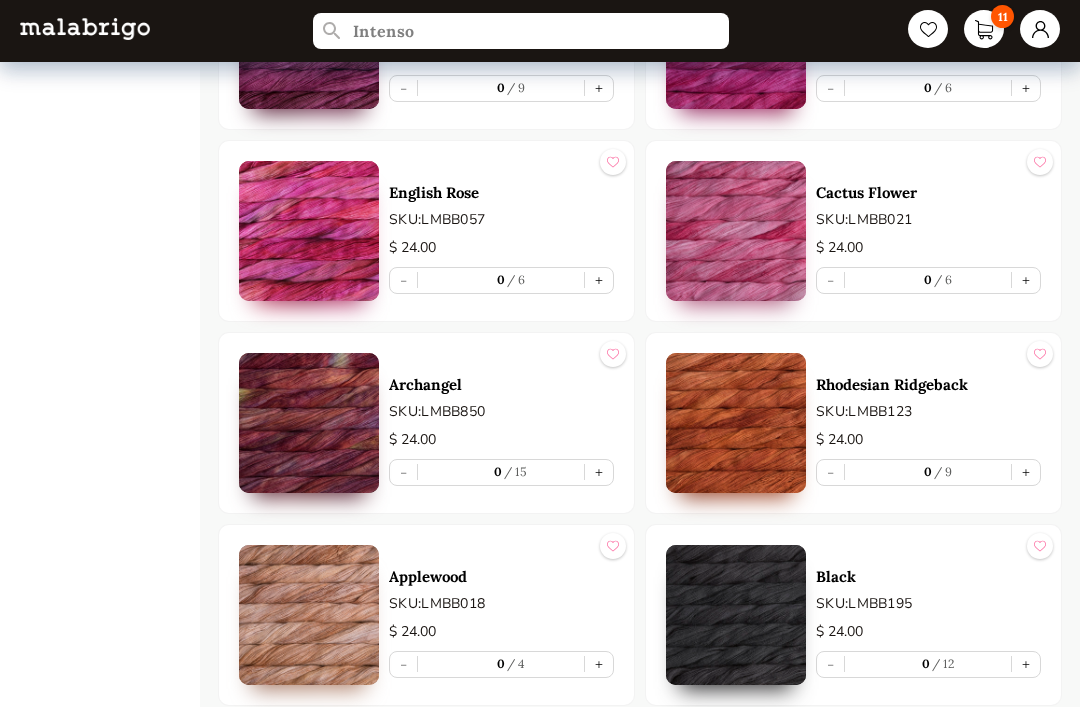 scroll, scrollTop: 3577, scrollLeft: 0, axis: vertical 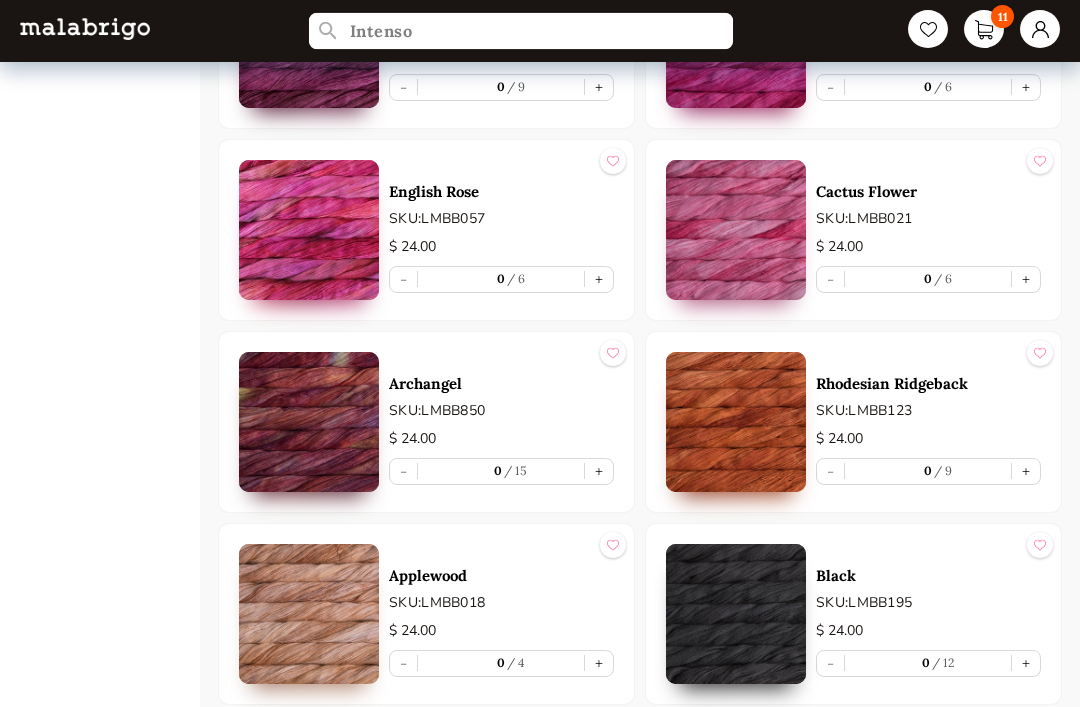 click on "Intenso" at bounding box center (521, 31) 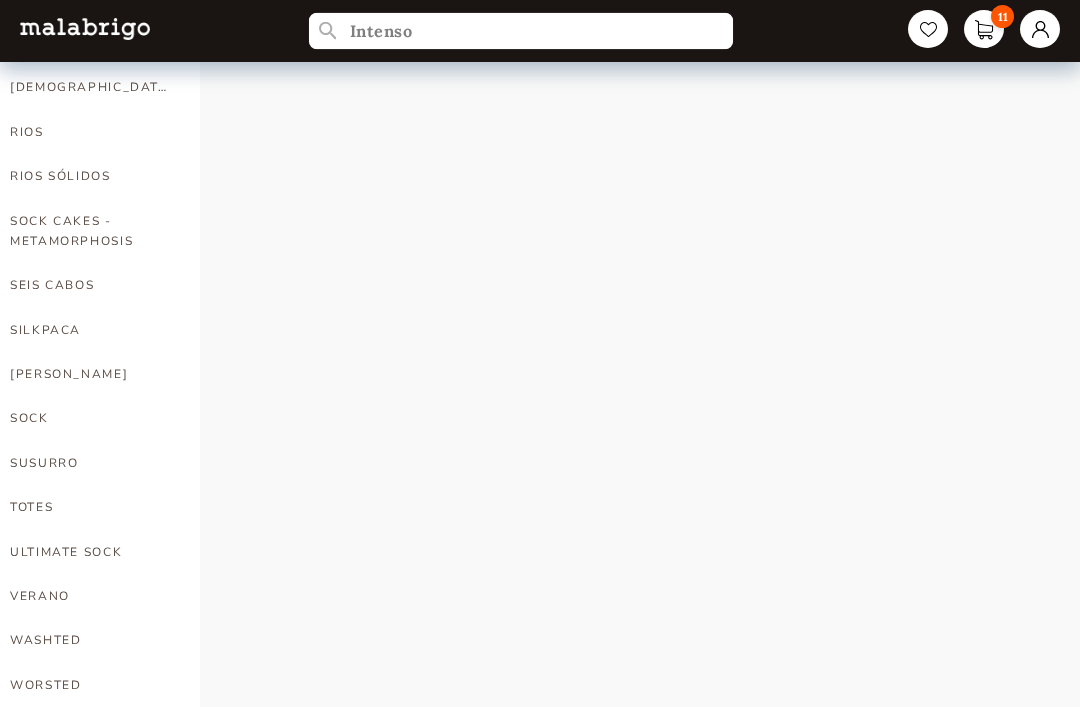 scroll, scrollTop: 1218, scrollLeft: 0, axis: vertical 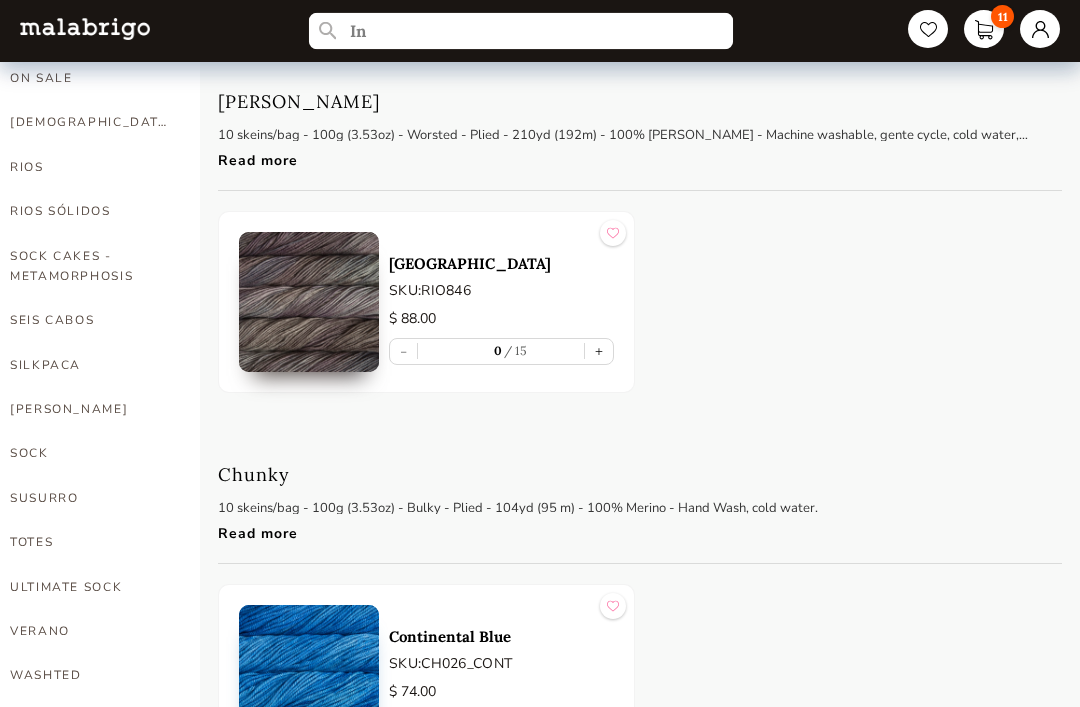 type on "I" 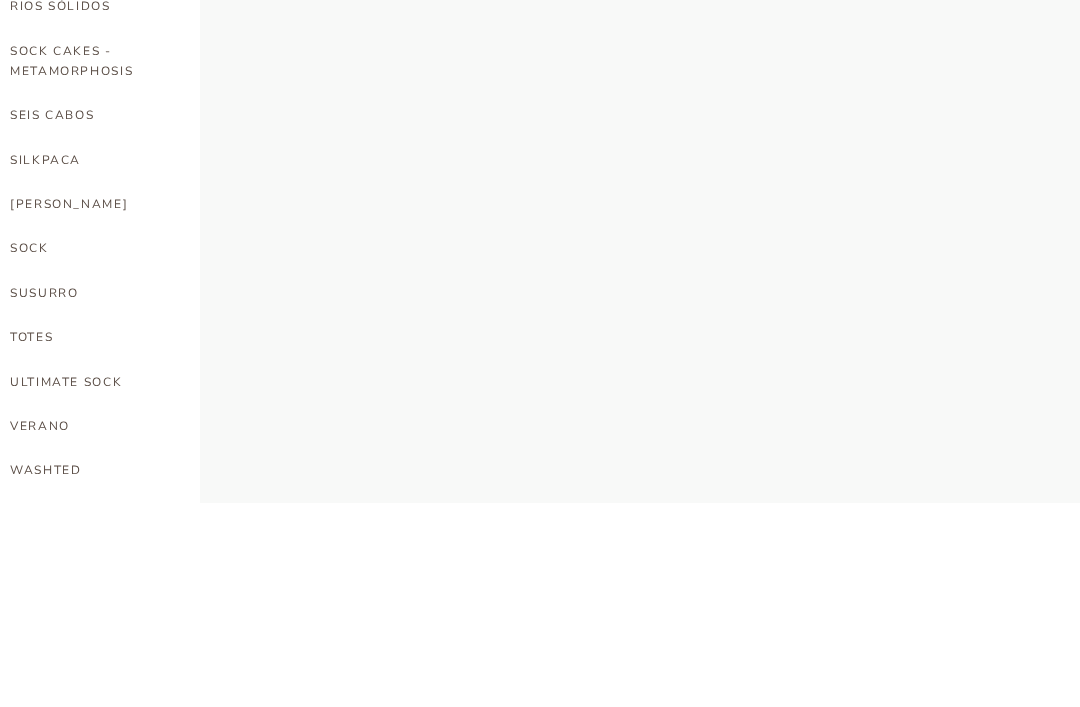 type 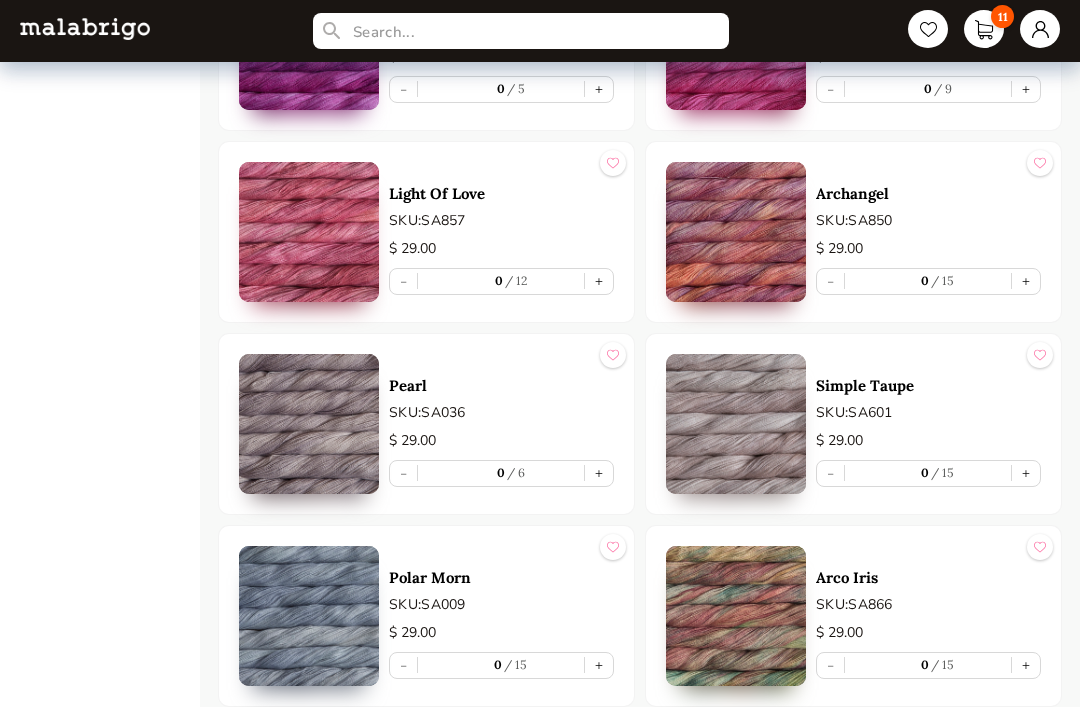 scroll, scrollTop: 3205, scrollLeft: 0, axis: vertical 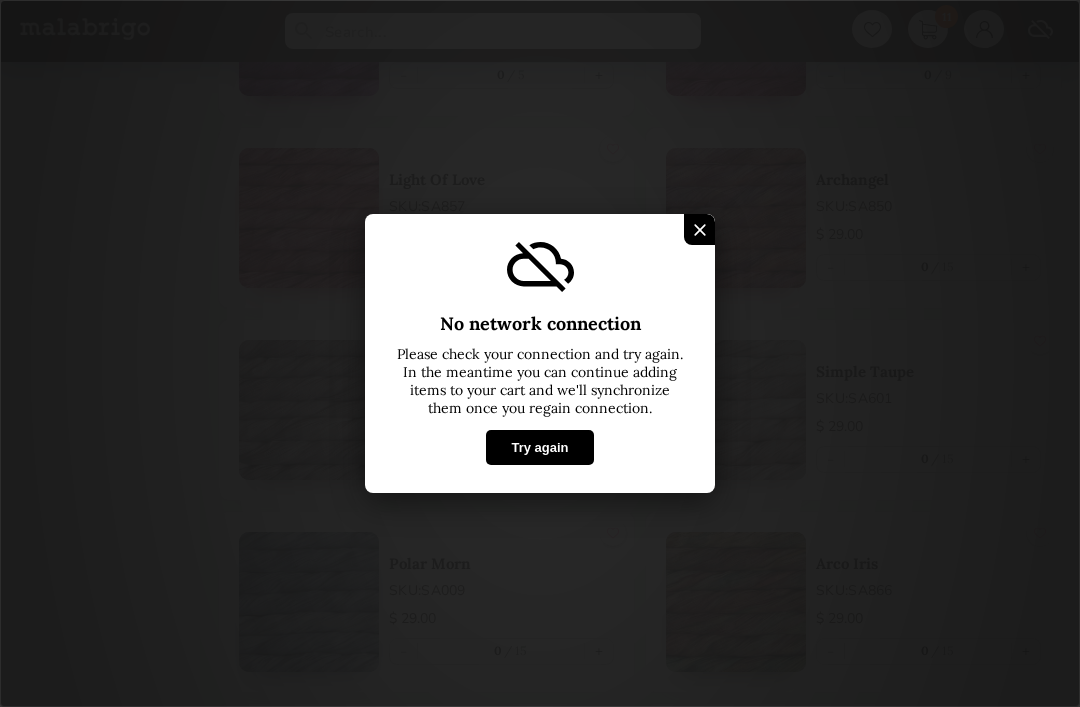 click at bounding box center (699, 229) 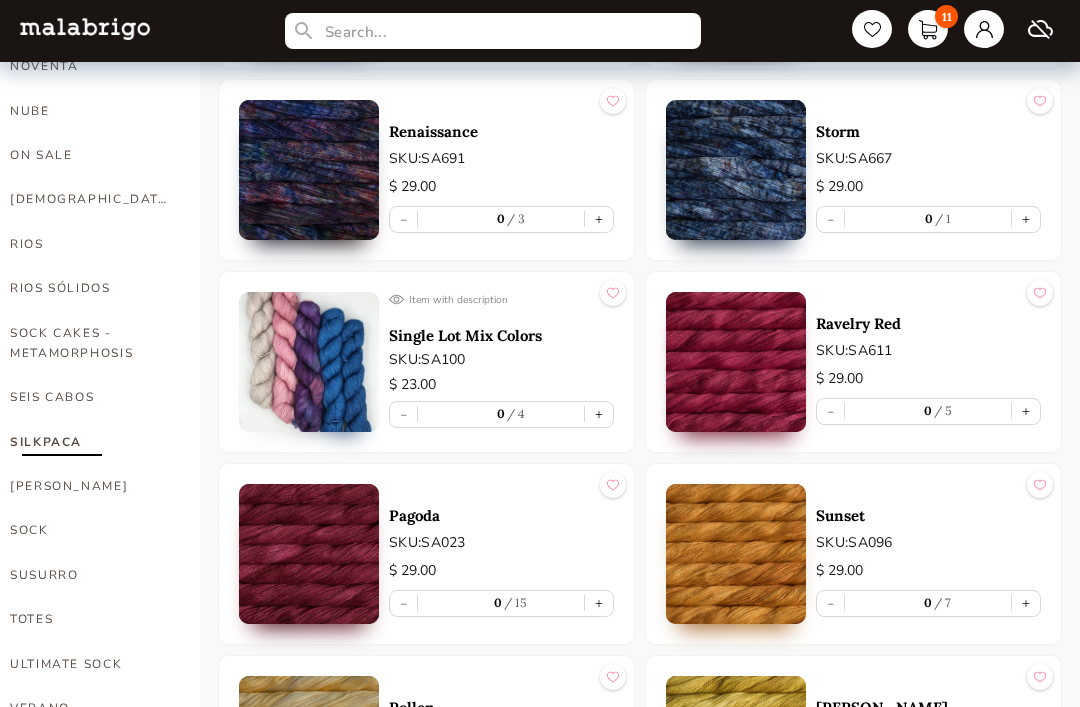 scroll, scrollTop: 1088, scrollLeft: 0, axis: vertical 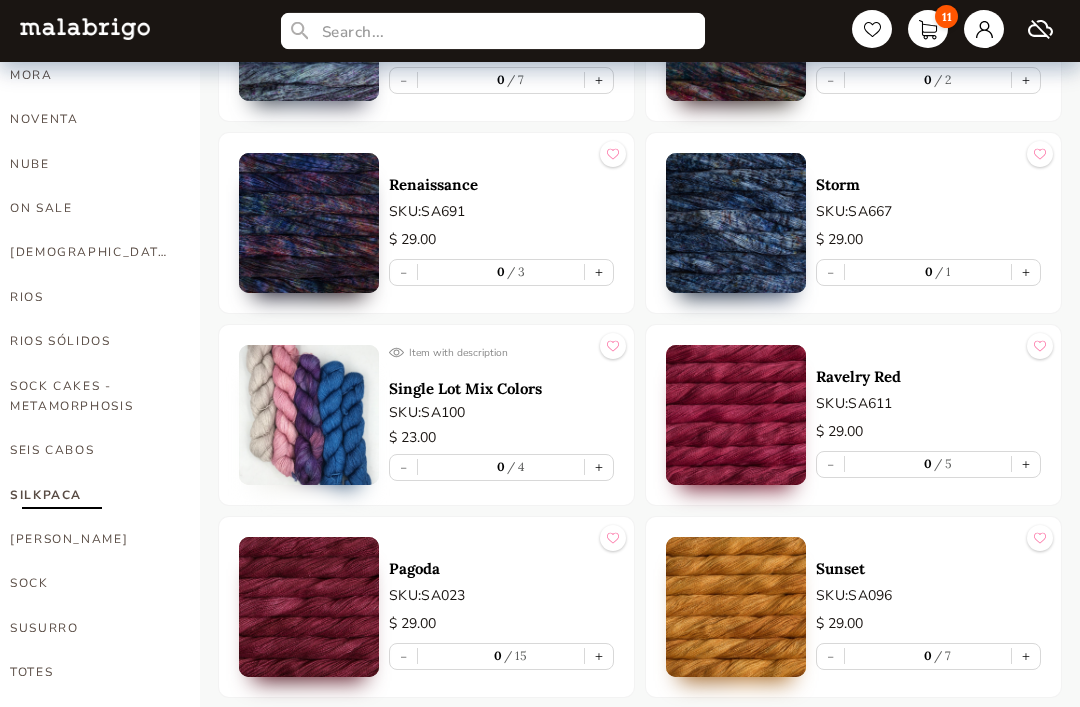 click at bounding box center (493, 31) 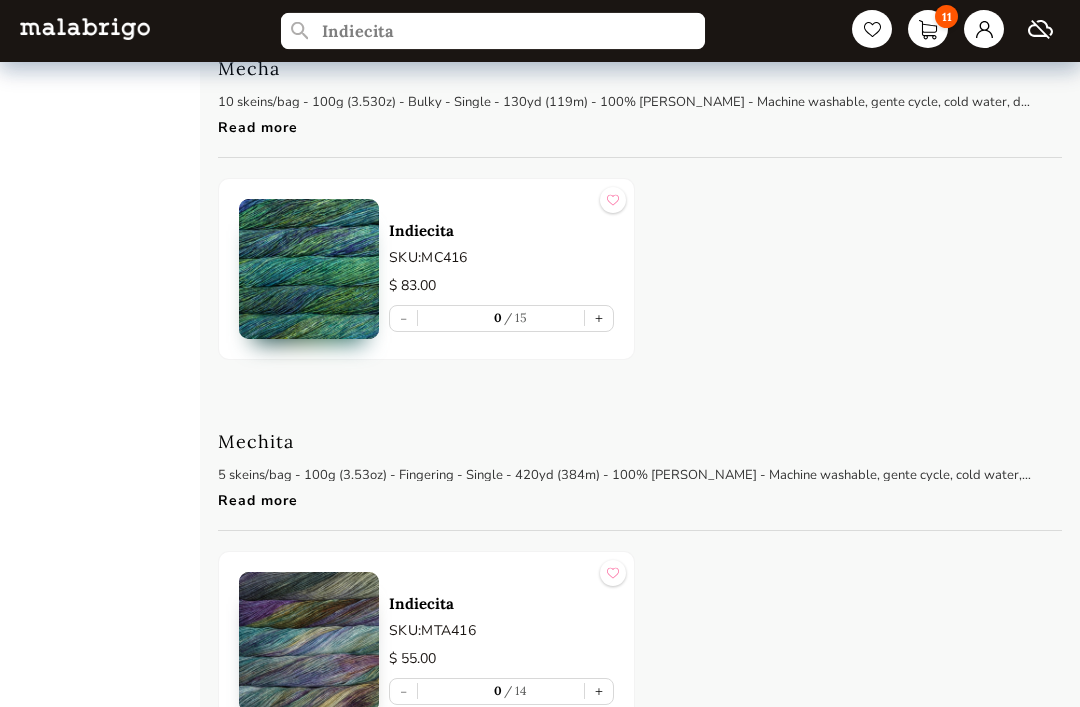 scroll, scrollTop: 2701, scrollLeft: 0, axis: vertical 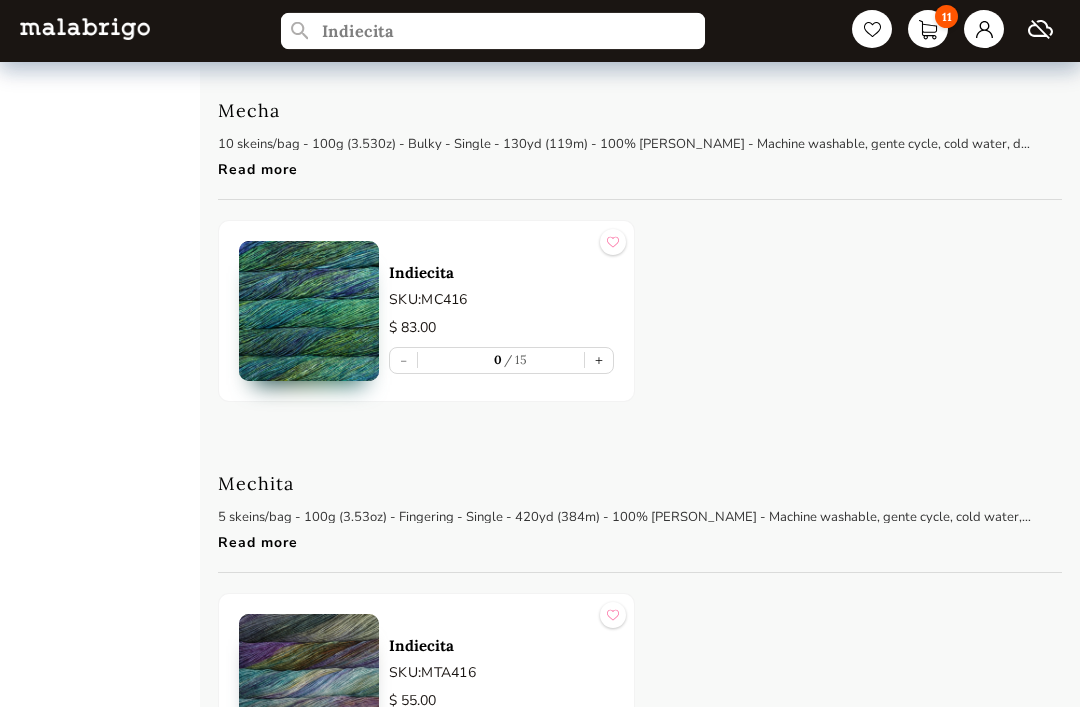 click on "Indiecita" at bounding box center (493, 31) 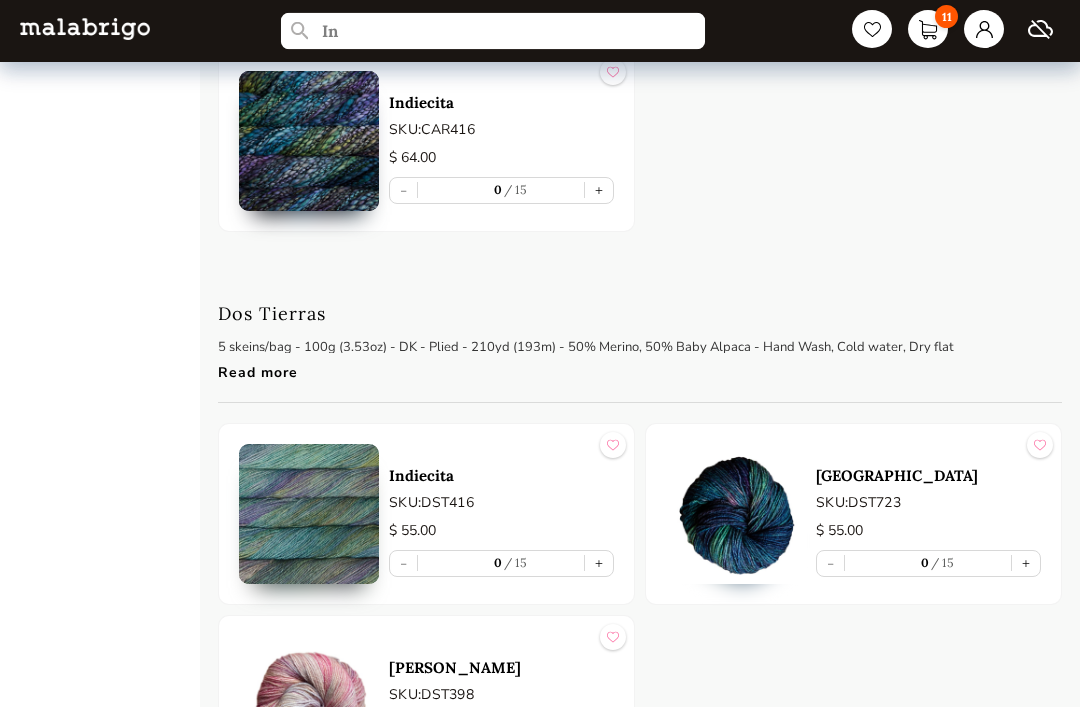 type on "I" 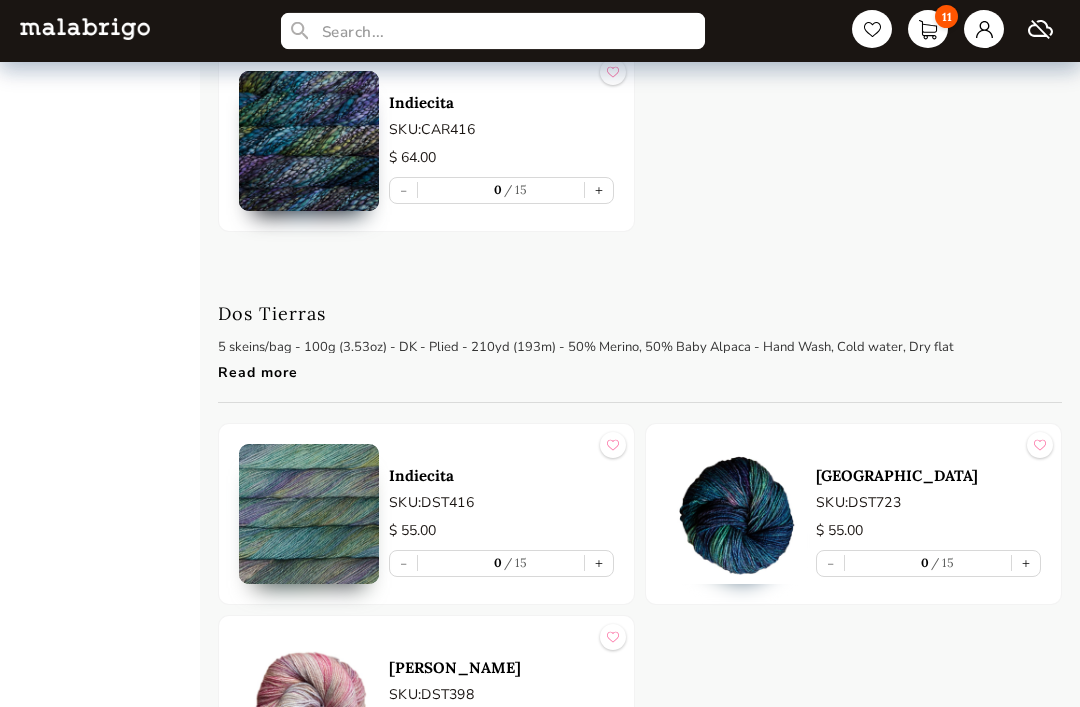 scroll, scrollTop: 1218, scrollLeft: 0, axis: vertical 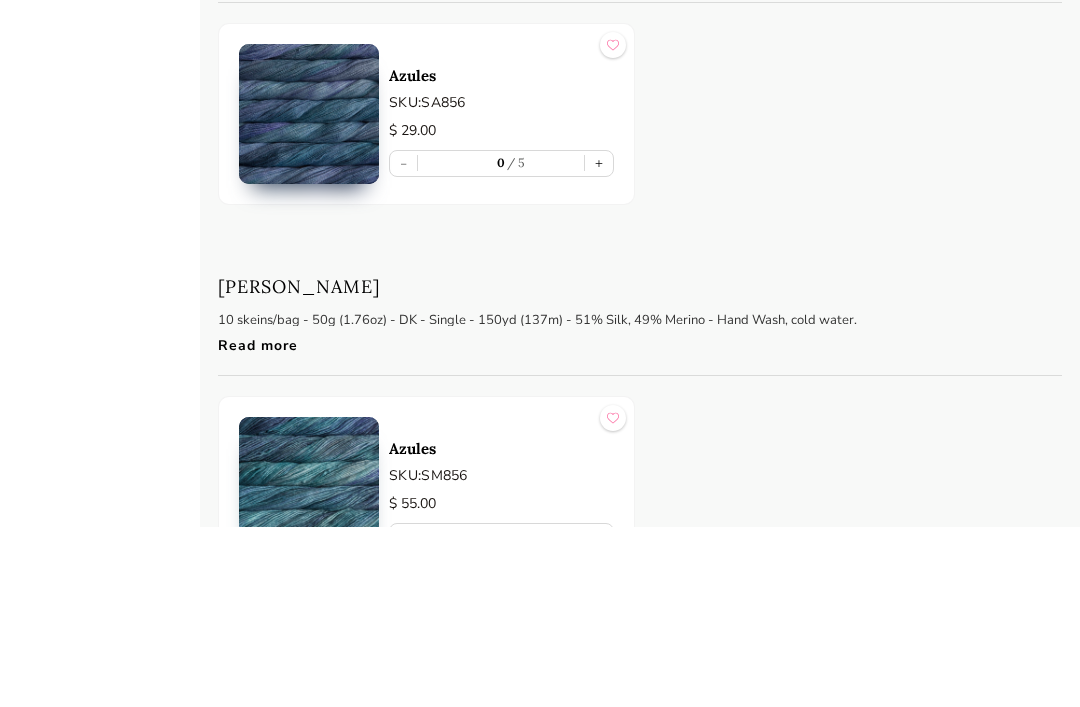 type on "Azules" 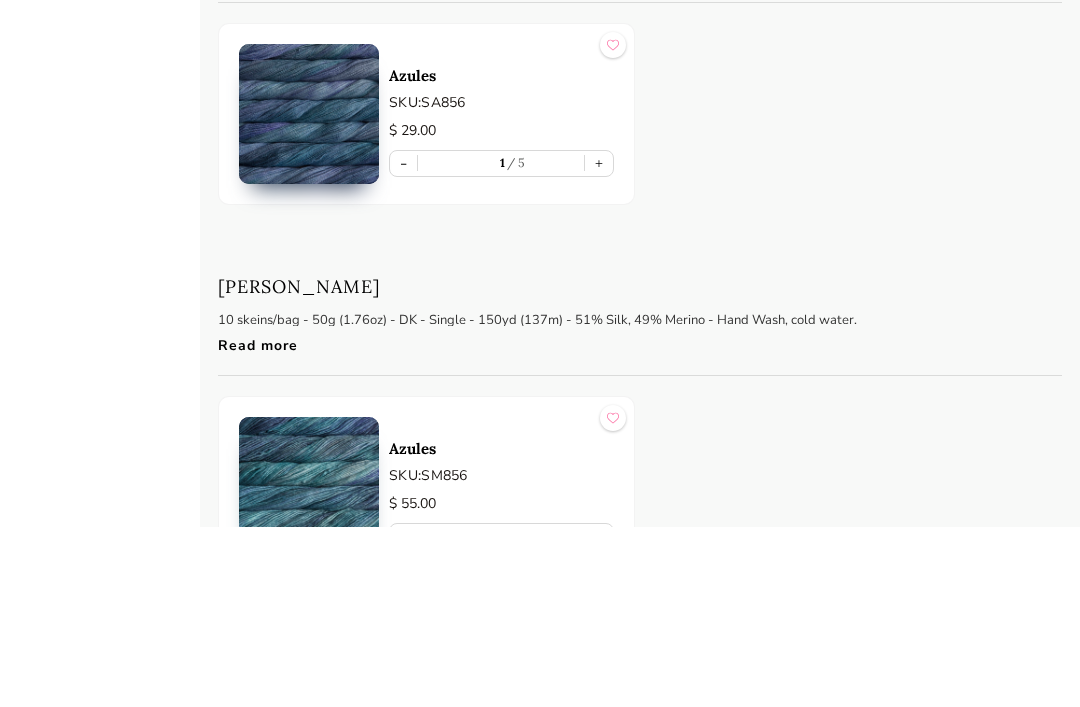 scroll, scrollTop: 2525, scrollLeft: 0, axis: vertical 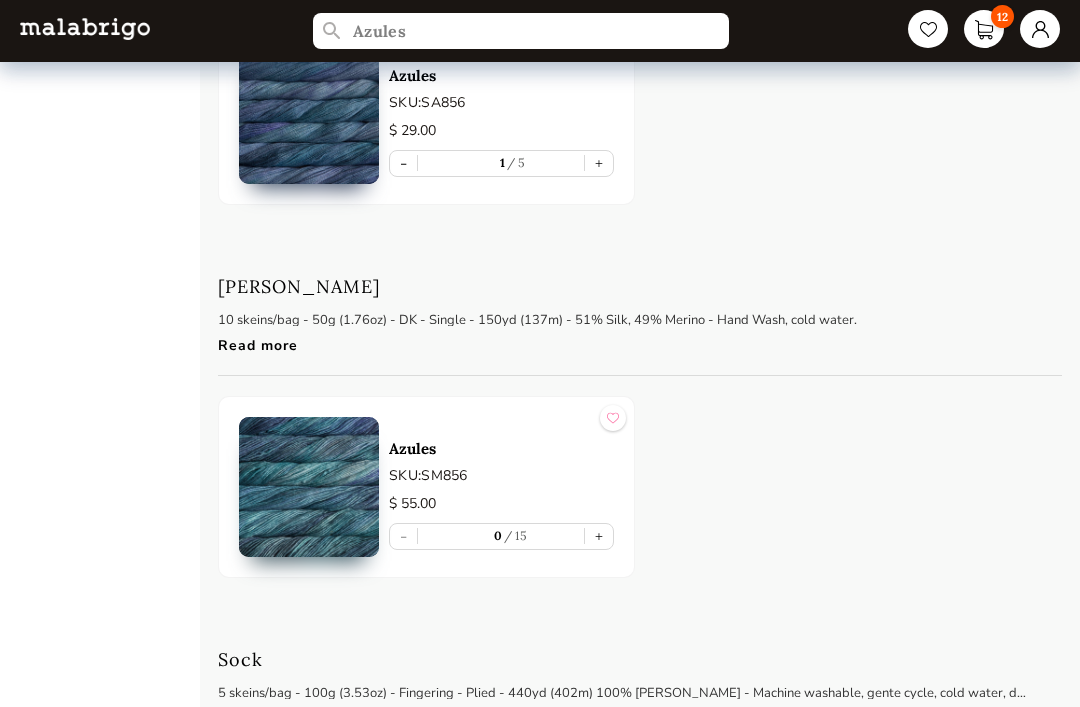 click on "12" at bounding box center (984, 29) 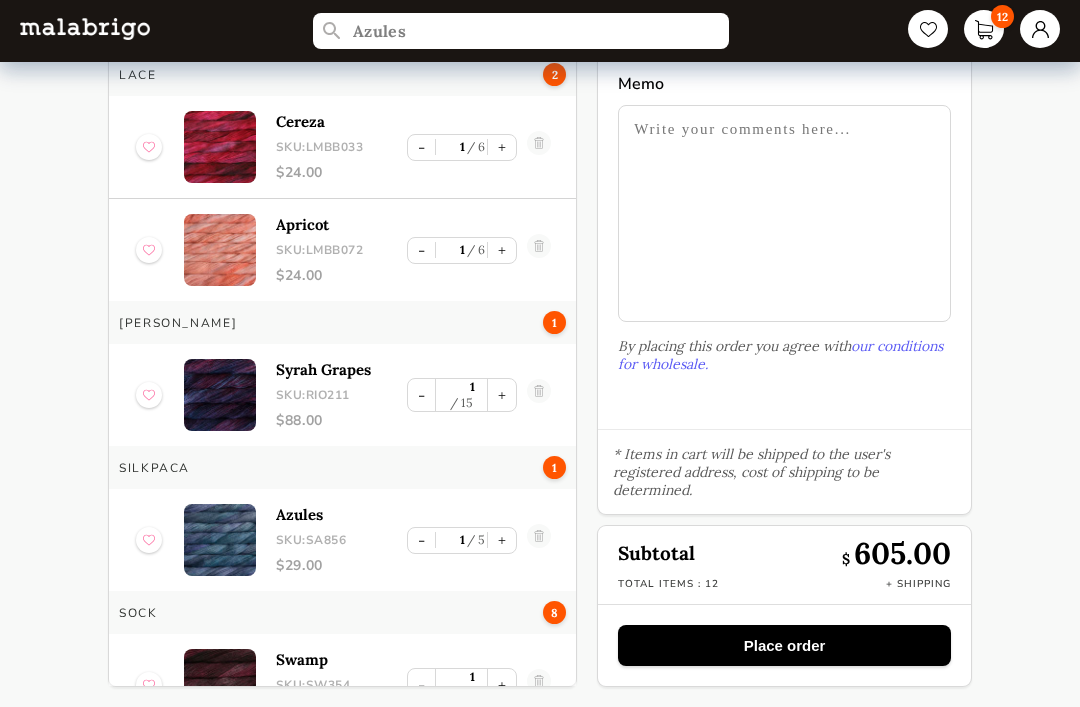 scroll, scrollTop: 50, scrollLeft: 0, axis: vertical 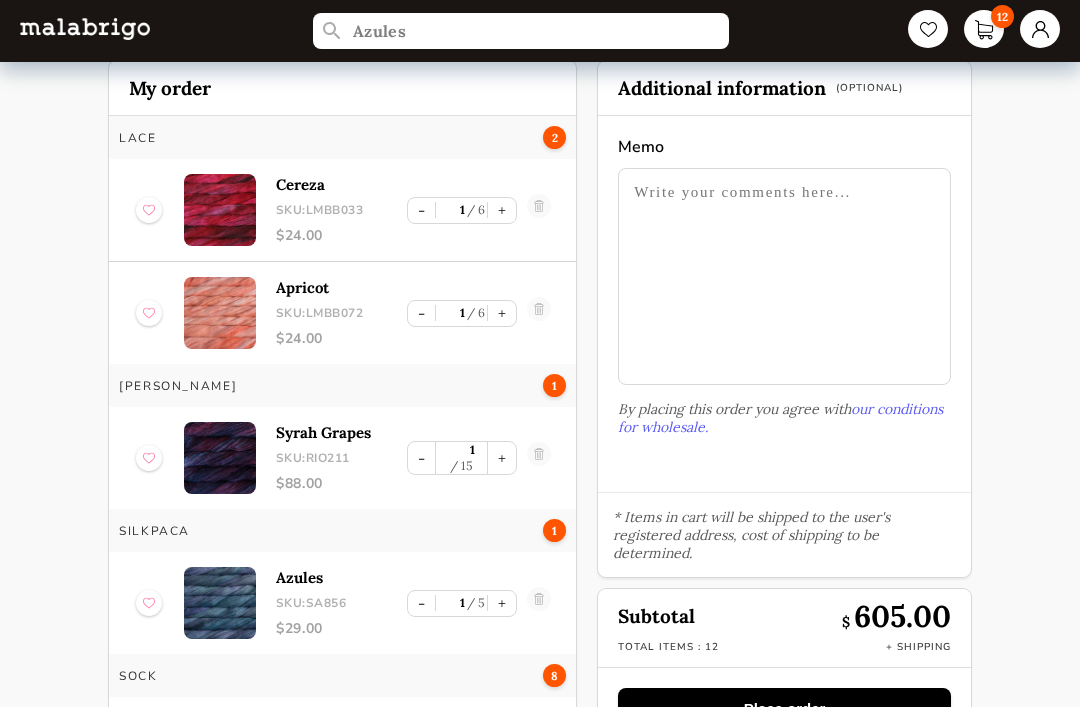 click on "Place order" at bounding box center (784, 708) 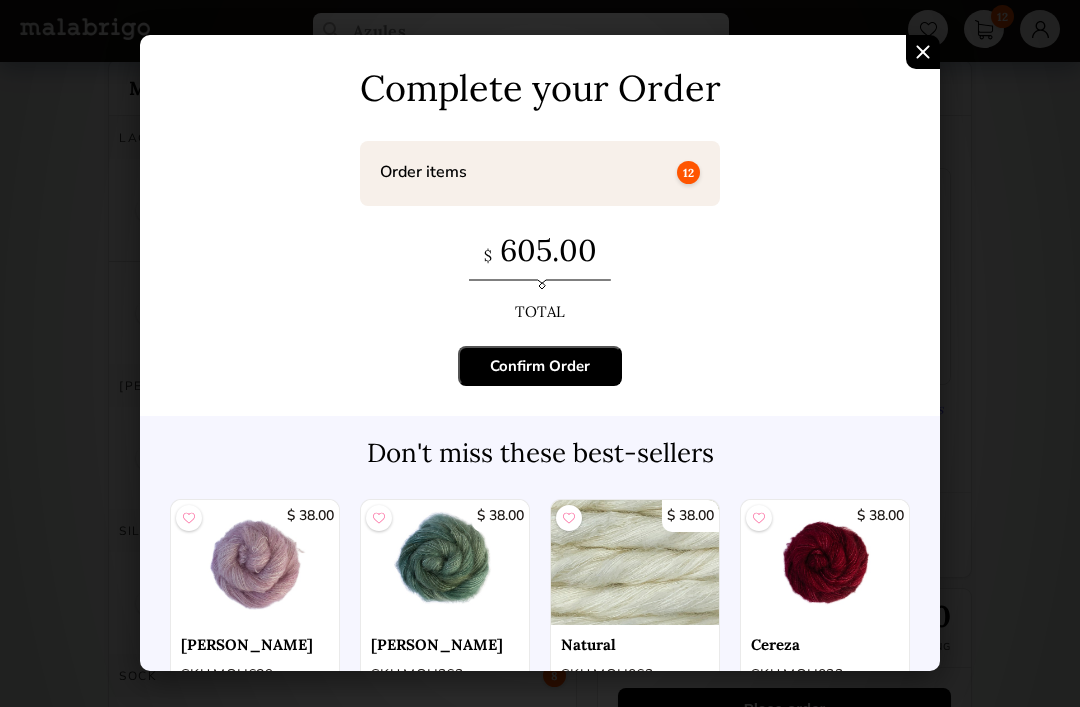 click on "Confirm Order" at bounding box center (540, 366) 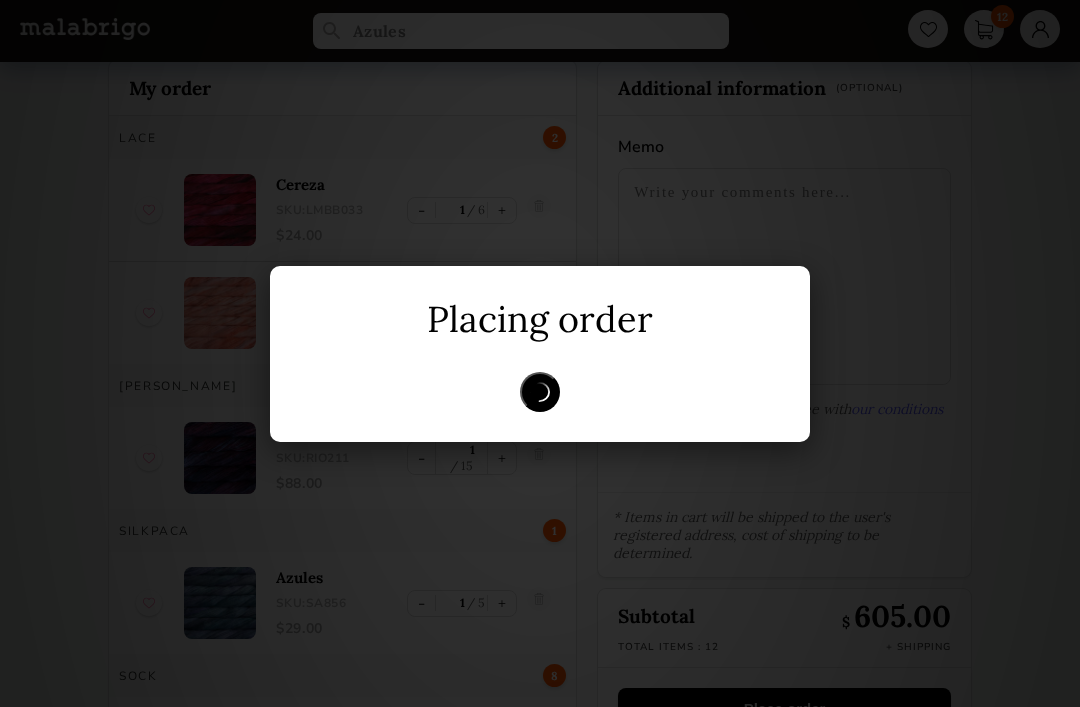 scroll, scrollTop: 0, scrollLeft: 0, axis: both 